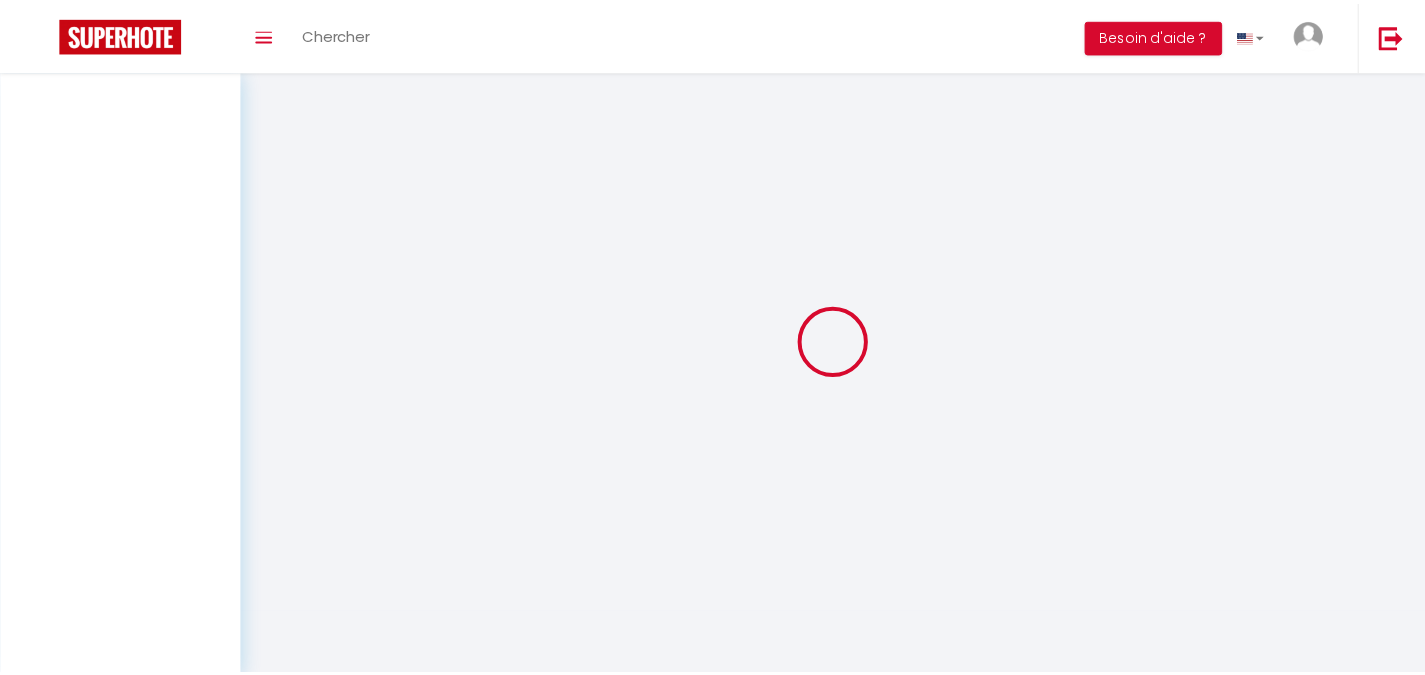scroll, scrollTop: 0, scrollLeft: 0, axis: both 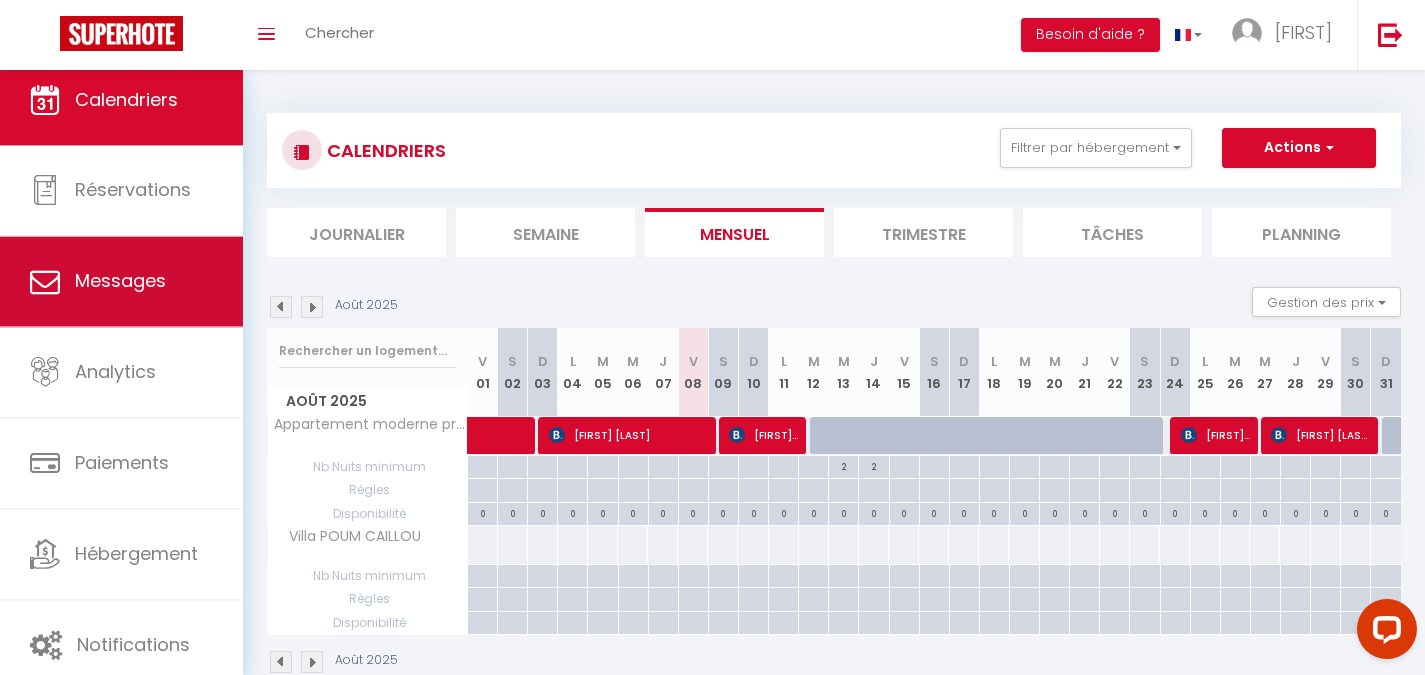 click on "Messages" at bounding box center [121, 282] 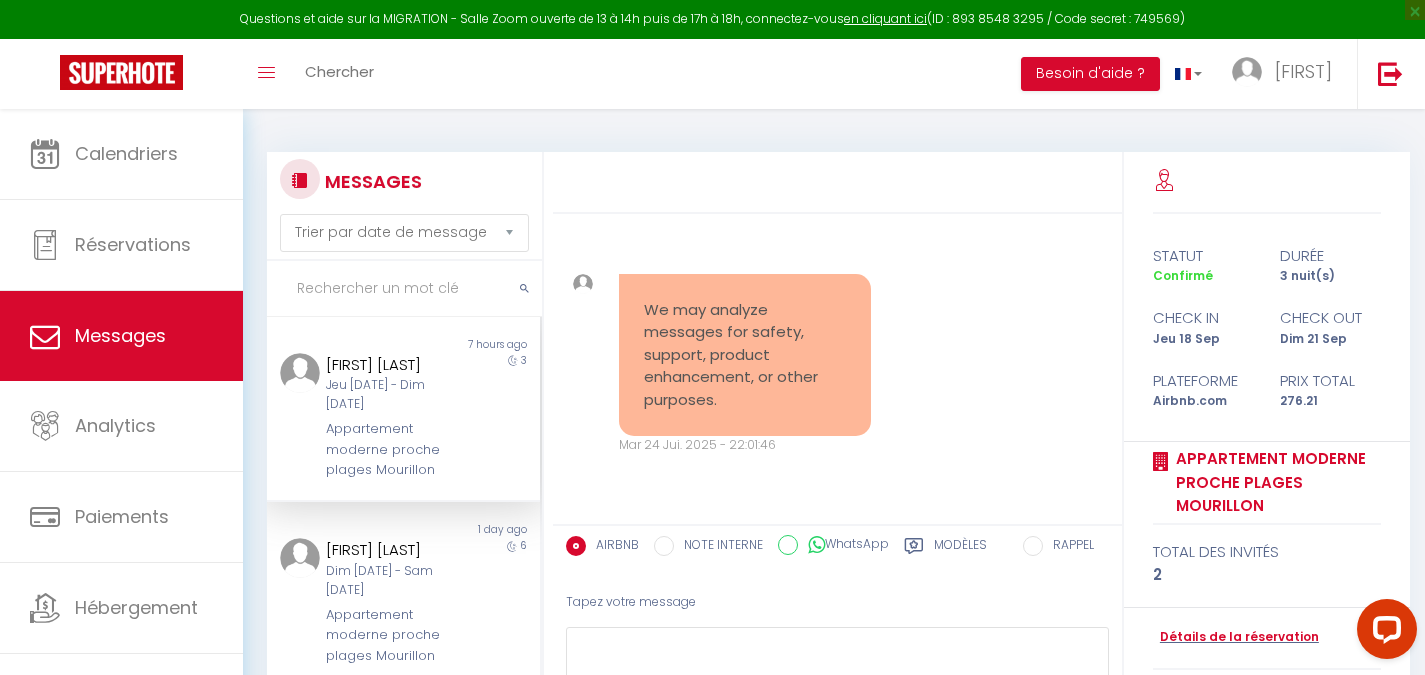 scroll, scrollTop: 4223, scrollLeft: 0, axis: vertical 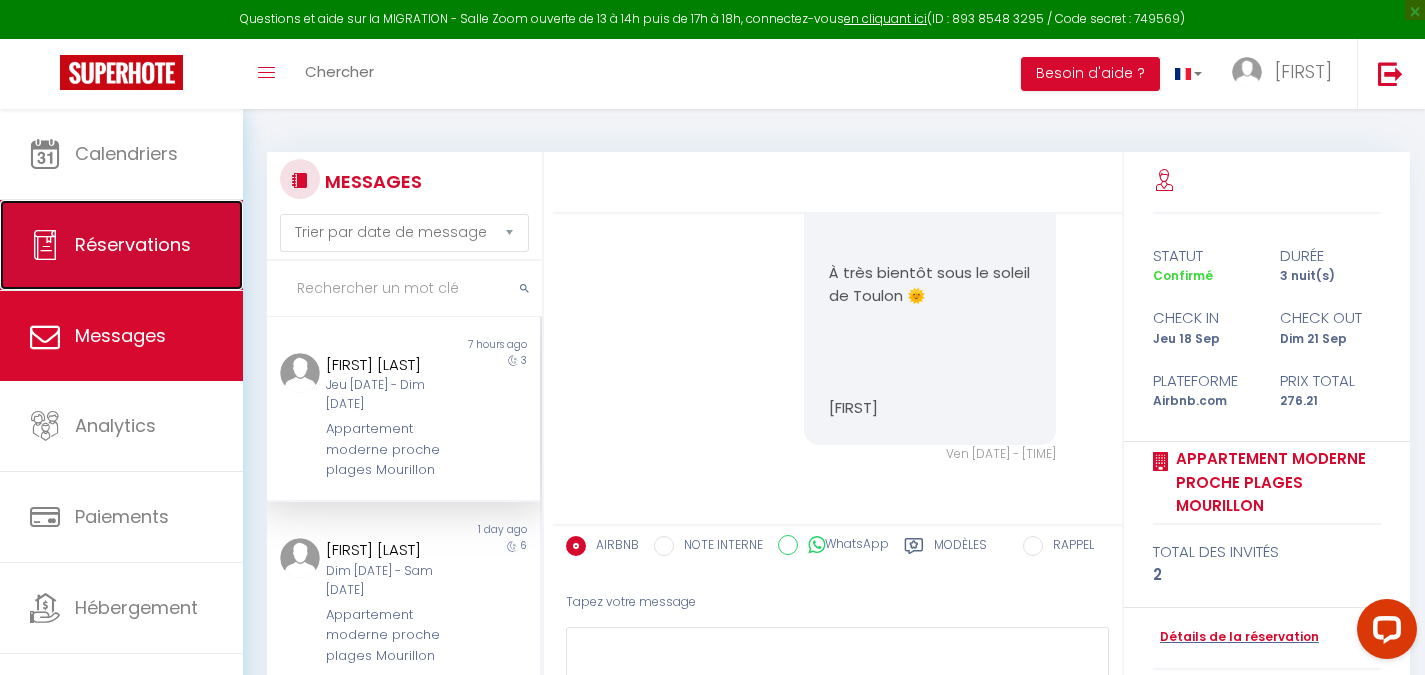 click on "Réservations" at bounding box center (121, 245) 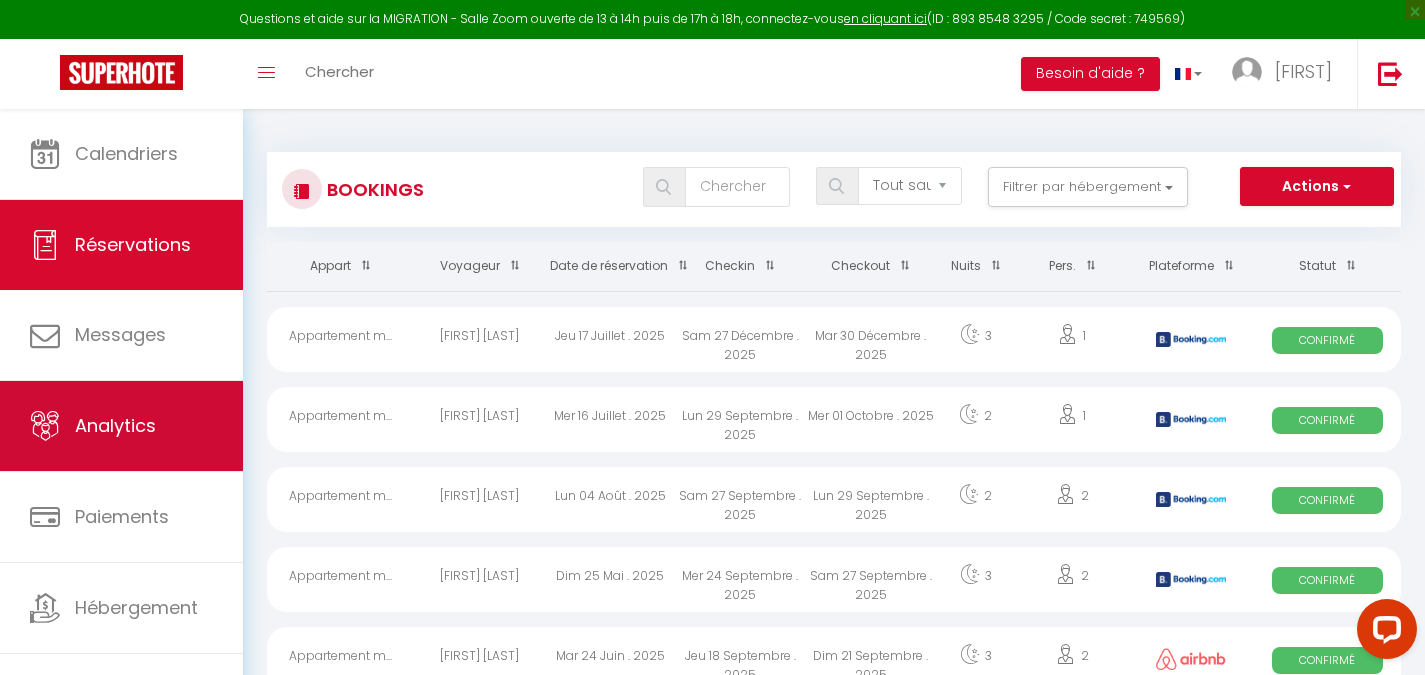 scroll, scrollTop: 27, scrollLeft: 0, axis: vertical 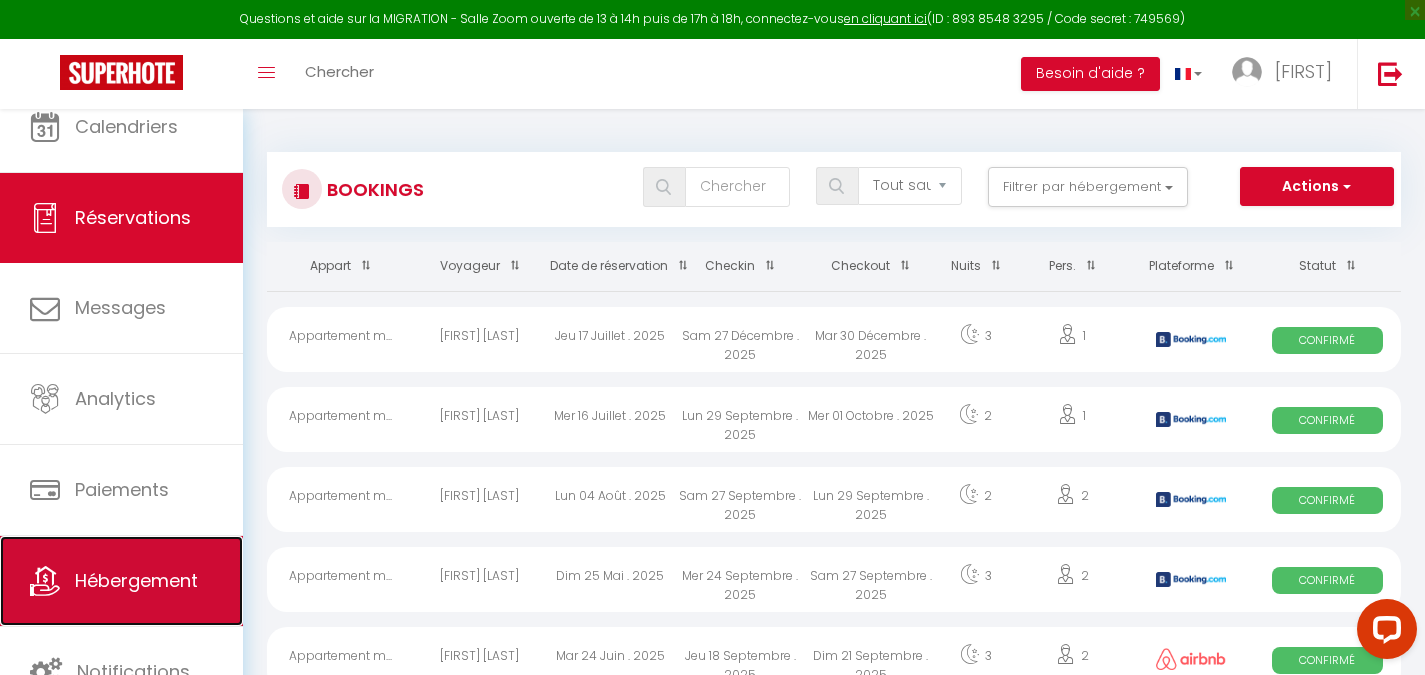 click on "Hébergement" at bounding box center [121, 581] 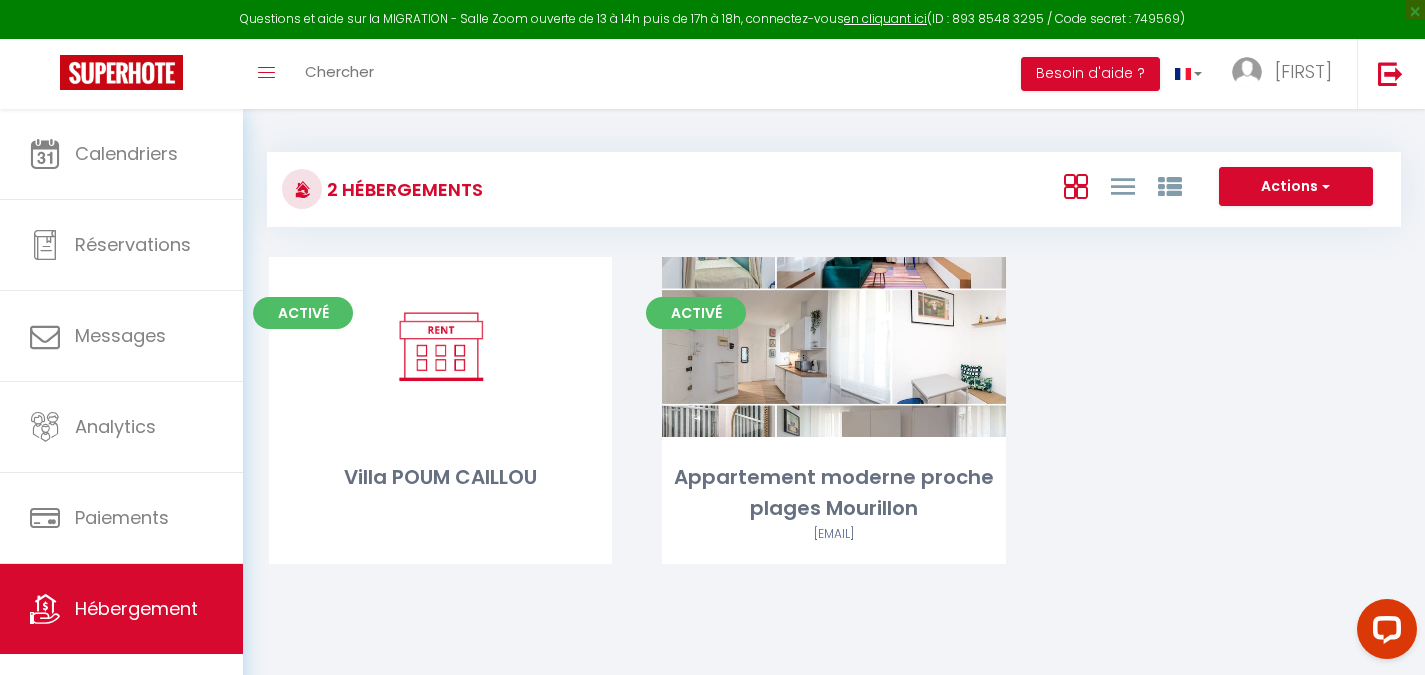 scroll, scrollTop: 27, scrollLeft: 0, axis: vertical 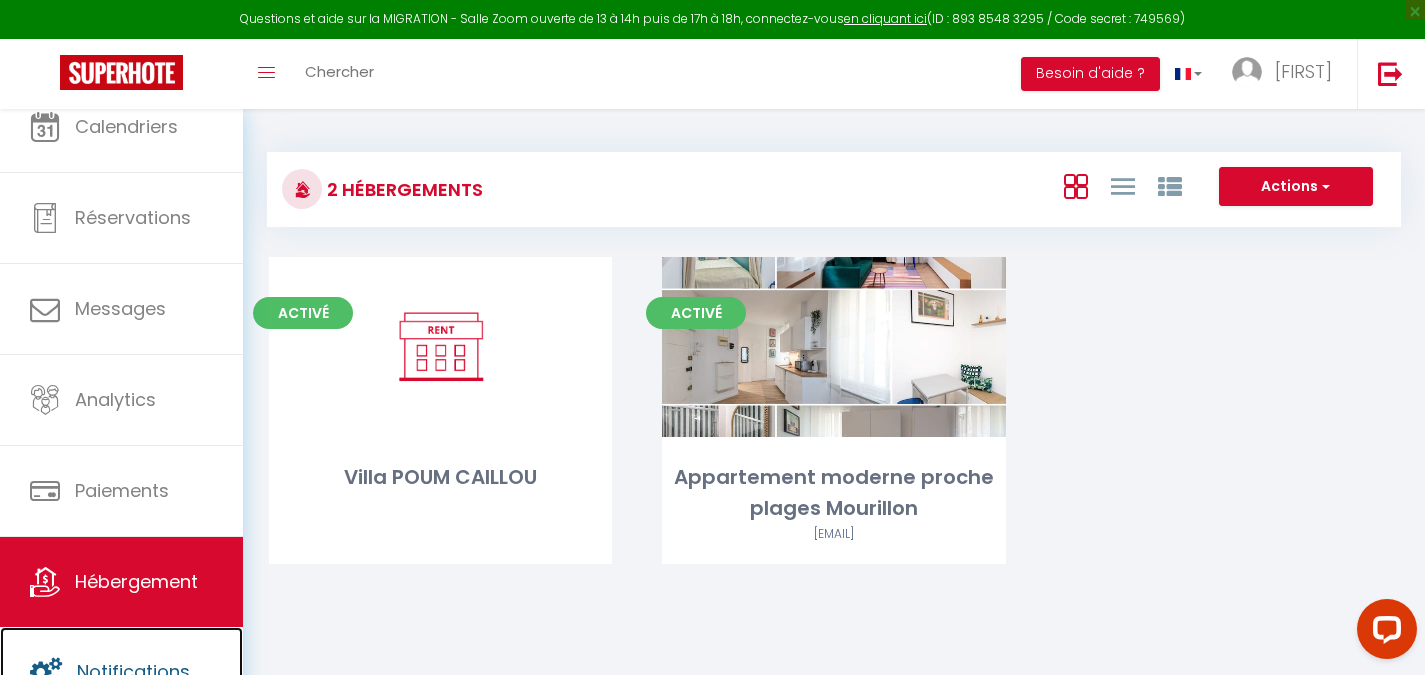 click on "Notifications" at bounding box center [121, 672] 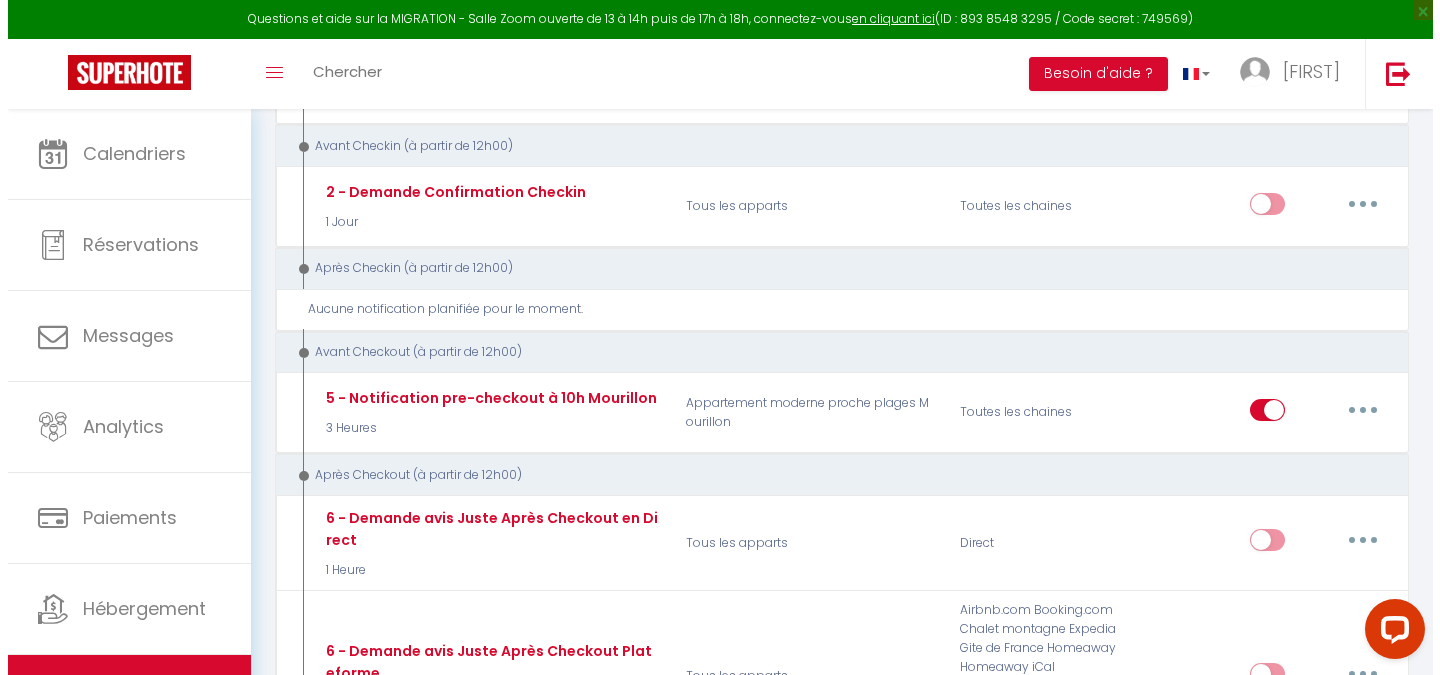 scroll, scrollTop: 512, scrollLeft: 0, axis: vertical 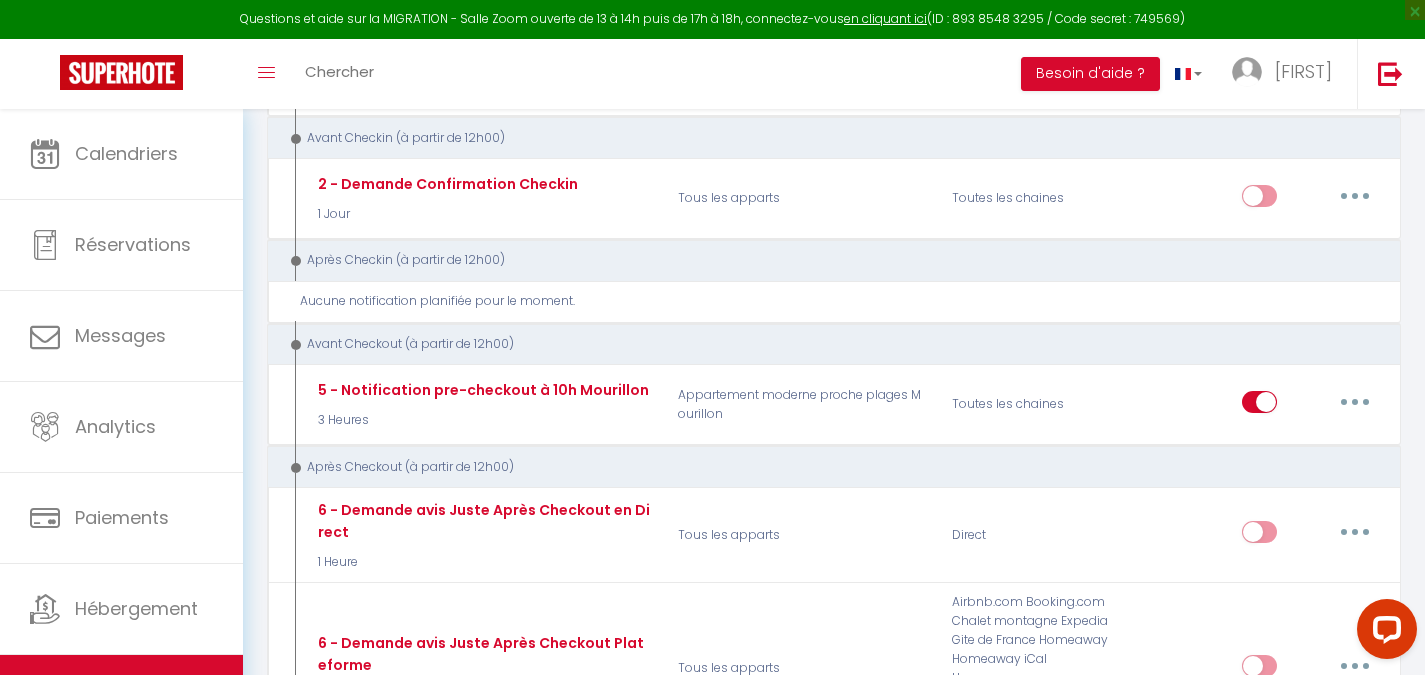 click on "5 - Notification pre-checkout à 10h Mourillon    3 Heures" at bounding box center [481, 404] 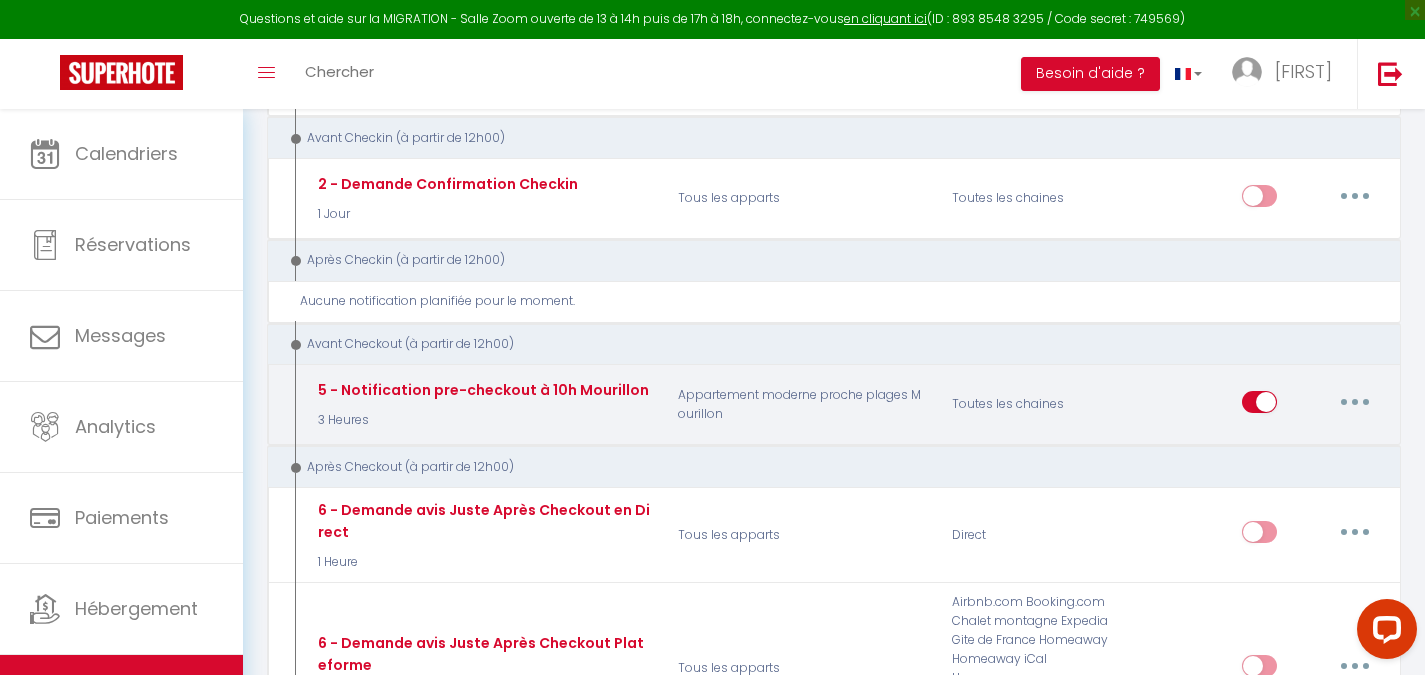 click at bounding box center (1355, 402) 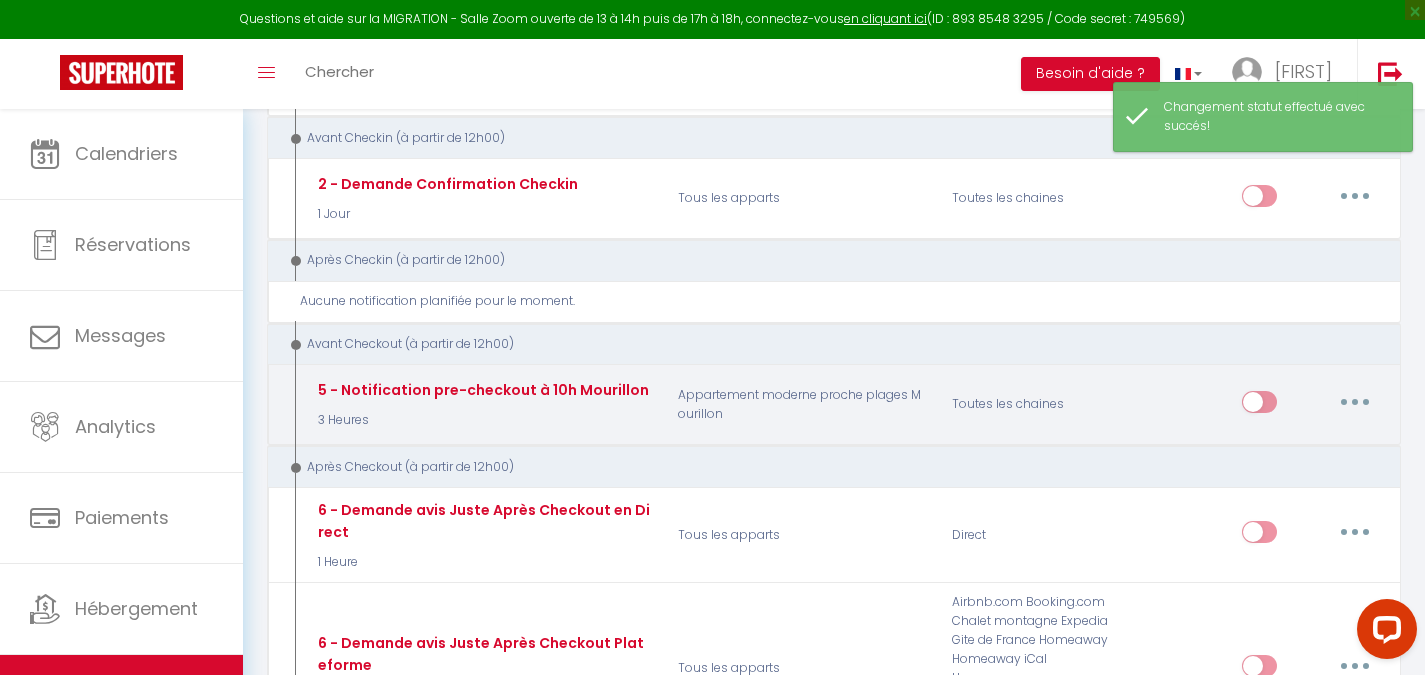 click at bounding box center [1355, 402] 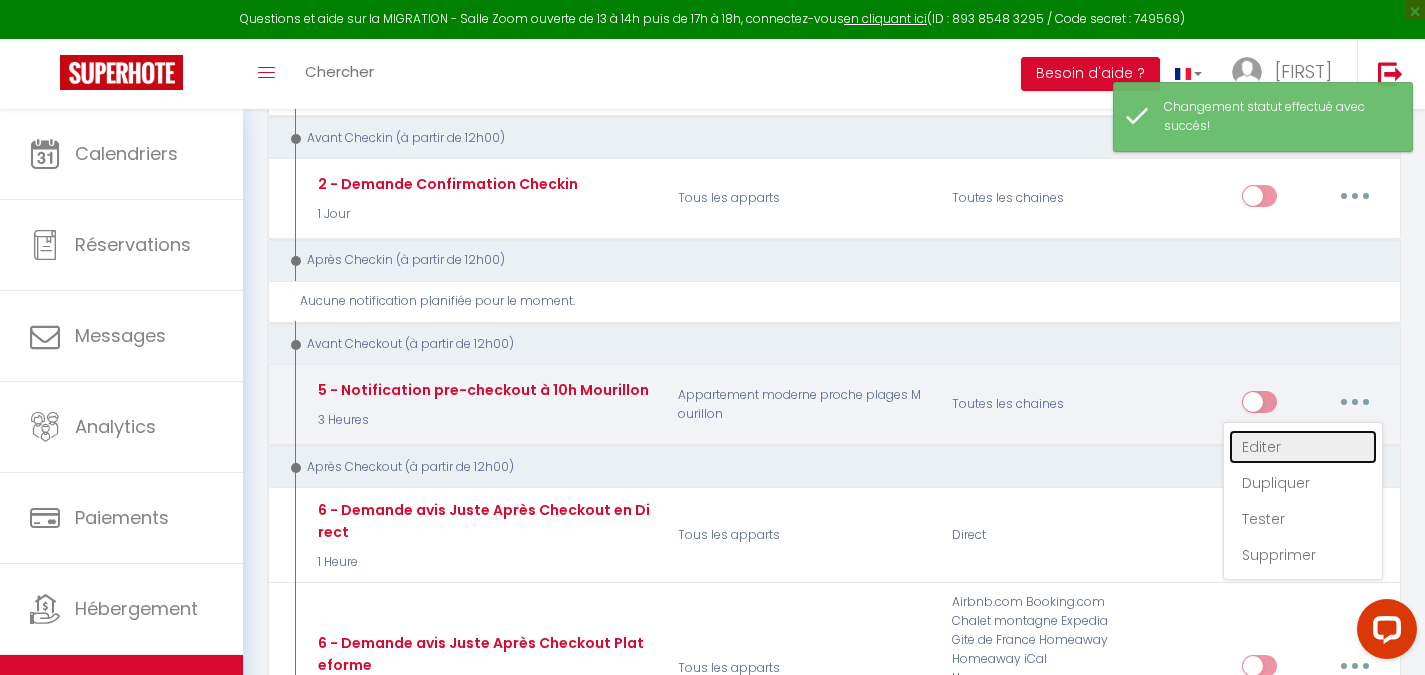 click on "Editer" at bounding box center (1303, 447) 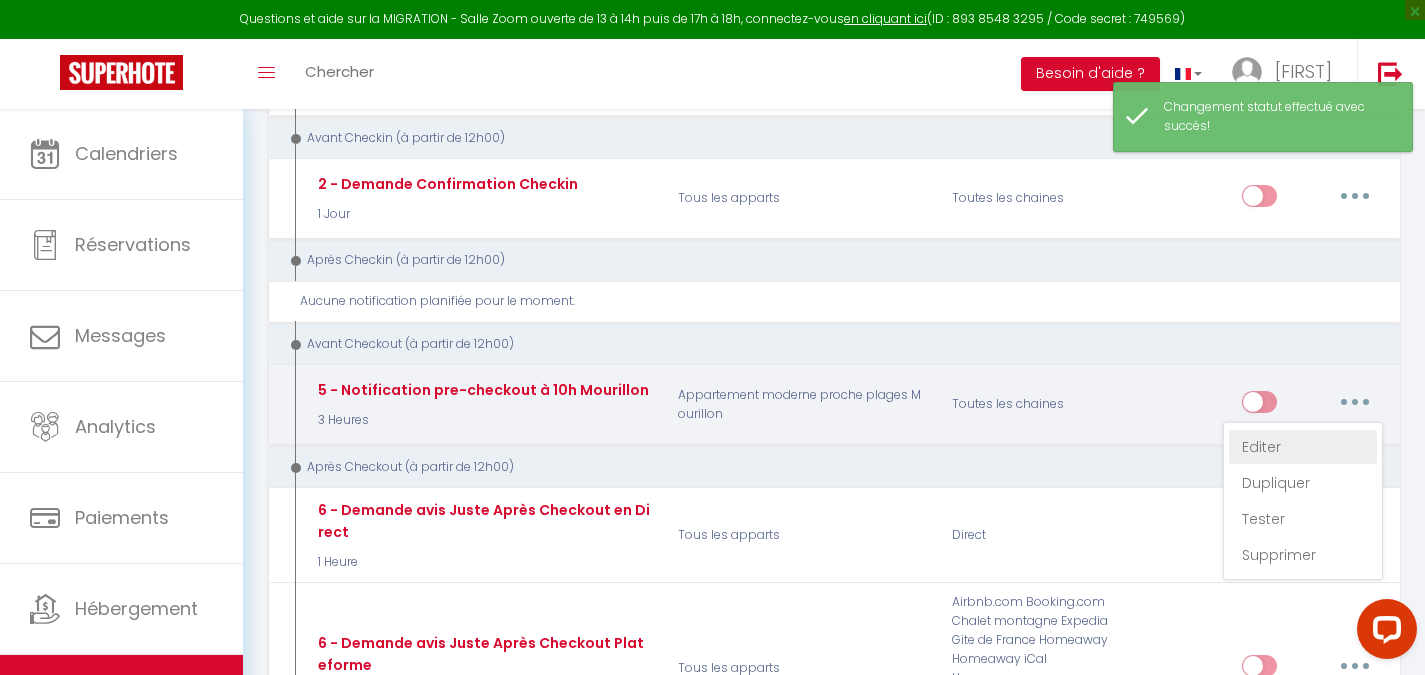 type on "5 - Notification pre-checkout à 10h Mourillon" 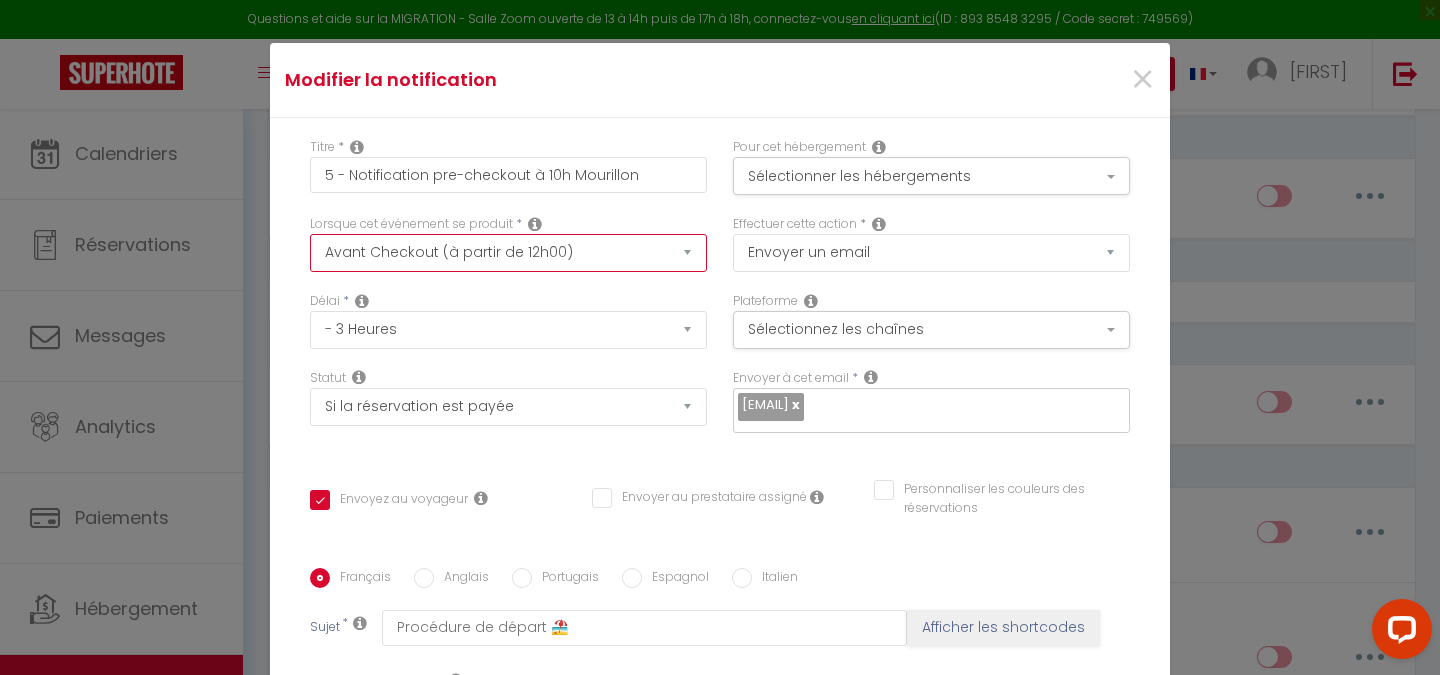 click on "Après la réservation   Avant Checkin (à partir de 12h00)   Après Checkin (à partir de 12h00)   Avant Checkout (à partir de 12h00)   Après Checkout (à partir de 12h00)   Température   Co2   Bruit sonore   Après visualisation lien paiement   Après Paiement Lien KO   Après Caution Lien KO   Après Paiement Automatique KO   Après Caution Automatique KO   Après Visualisation du Contrat   Après Signature du Contrat   Paiement OK   Après soumission formulaire bienvenue   Aprés annulation réservation   Après remboursement automatique   Date spécifique   Après Assignation   Après Désassignation   Après soumission online checkin   Caution OK" at bounding box center [508, 253] 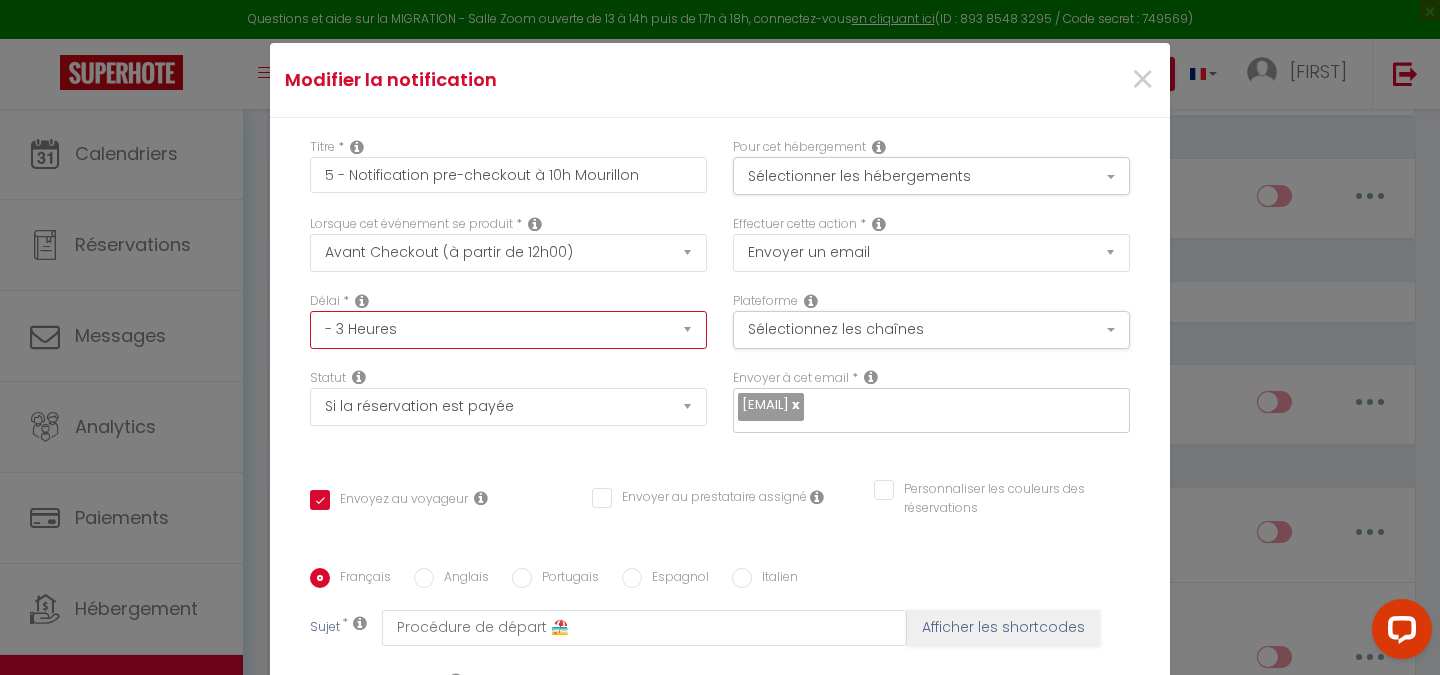 click on "Immédiat - 10 Minutes - 1 Heure - 2 Heures - 3 Heures - 4 Heures - 5 Heures - 6 Heures - 7 Heures - 8 Heures - 9 Heures - 10 Heures - 11 Heures - 12 Heures - 13 Heures - 14 Heures - 15 Heures - 16 Heures - 17 Heures - 18 Heures - 19 Heures - 20 Heures - 21 Heures - 22 Heures - 23 Heures   - 1 Jour - 2 Jours - 3 Jours - 4 Jours - 5 Jours - 6 Jours - 7 Jours - 8 Jours - 9 Jours - 10 Jours - 11 Jours - 12 Jours - 13 Jours - 14 Jours - 15 Jours - 16 Jours - 17 Jours - 18 Jours - 19 Jours - 20 Jours - 21 Jours - 22 Jours - 23 Jours - 24 Jours - 25 Jours - 26 Jours - 27 Jours - 28 Jours - 29 Jours - 30 Jours - 31 Jours - 32 Jours - 33 Jours - 34 Jours - 35 Jours - 36 Jours - 37 Jours - 38 Jours - 39 Jours - 40 Jours - 41 Jours - 42 Jours - 43 Jours - 44 Jours - 45 Jours - 46 Jours - 47 Jours - 48 Jours - 49 Jours - 50 Jours - 51 Jours - 52 Jours - 53 Jours - 54 Jours - 55 Jours - 56 Jours - 57 Jours - 58 Jours - 59 Jours - 60 Jours - 61 Jours - 62 Jours - 63 Jours - 64 Jours - 65 Jours - 66 Jours - 67 Jours" at bounding box center (508, 330) 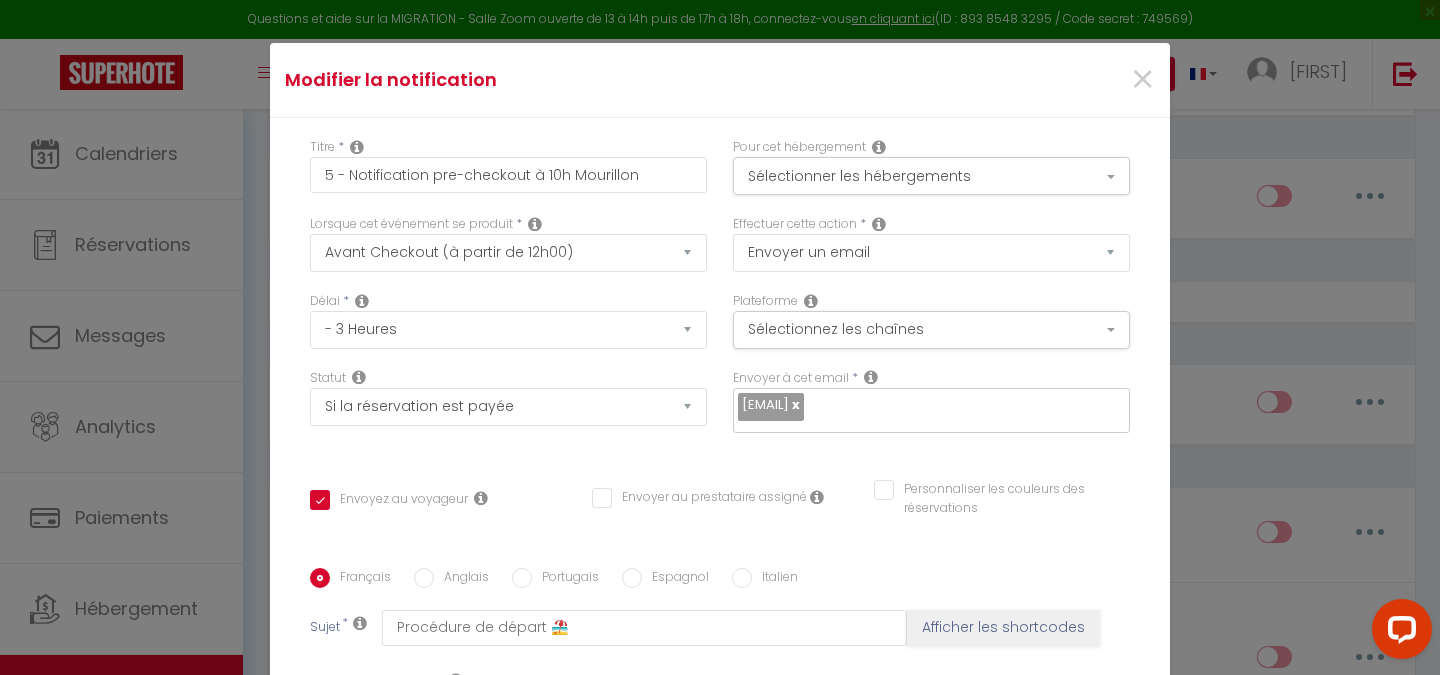 click on "Statut     Aucun   Si la réservation est payée   Si réservation non payée   Si la caution a été prise   Si caution non payée" at bounding box center (508, 397) 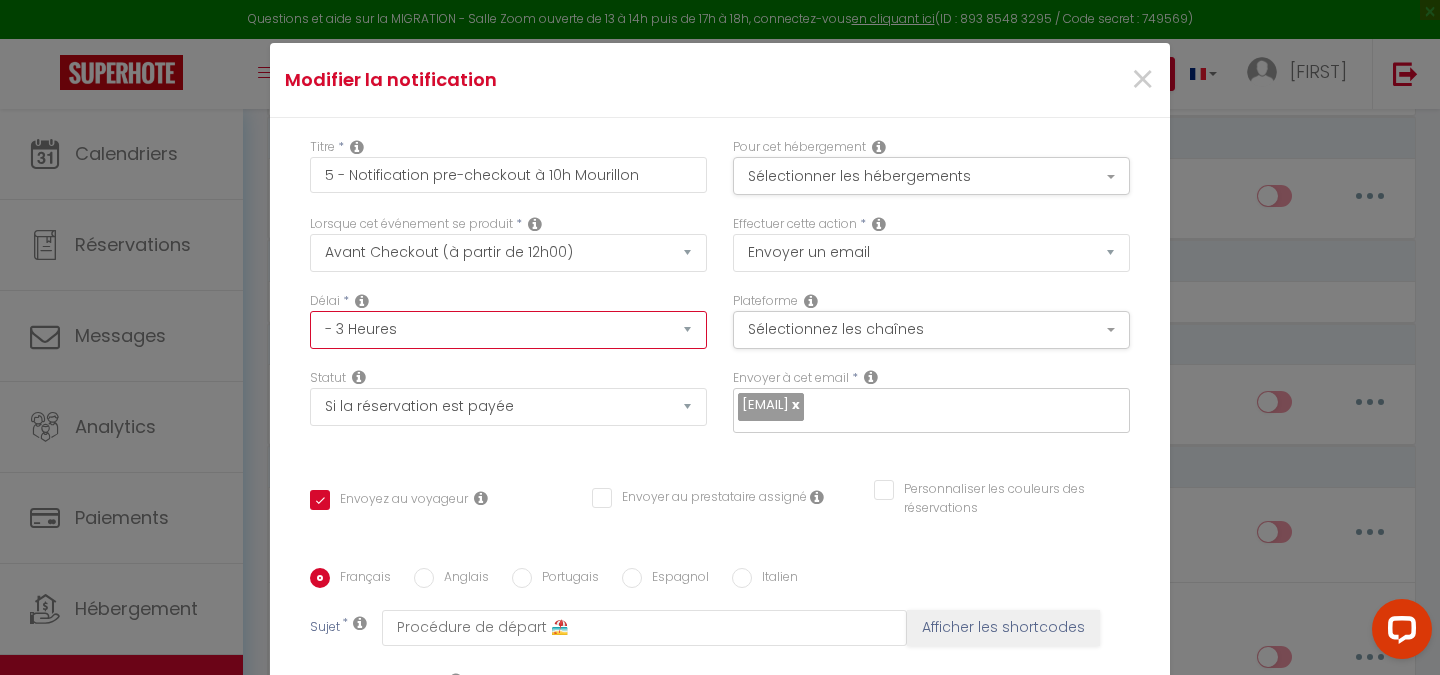 click on "Immédiat - 10 Minutes - 1 Heure - 2 Heures - 3 Heures - 4 Heures - 5 Heures - 6 Heures - 7 Heures - 8 Heures - 9 Heures - 10 Heures - 11 Heures - 12 Heures - 13 Heures - 14 Heures - 15 Heures - 16 Heures - 17 Heures - 18 Heures - 19 Heures - 20 Heures - 21 Heures - 22 Heures - 23 Heures   - 1 Jour - 2 Jours - 3 Jours - 4 Jours - 5 Jours - 6 Jours - 7 Jours - 8 Jours - 9 Jours - 10 Jours - 11 Jours - 12 Jours - 13 Jours - 14 Jours - 15 Jours - 16 Jours - 17 Jours - 18 Jours - 19 Jours - 20 Jours - 21 Jours - 22 Jours - 23 Jours - 24 Jours - 25 Jours - 26 Jours - 27 Jours - 28 Jours - 29 Jours - 30 Jours - 31 Jours - 32 Jours - 33 Jours - 34 Jours - 35 Jours - 36 Jours - 37 Jours - 38 Jours - 39 Jours - 40 Jours - 41 Jours - 42 Jours - 43 Jours - 44 Jours - 45 Jours - 46 Jours - 47 Jours - 48 Jours - 49 Jours - 50 Jours - 51 Jours - 52 Jours - 53 Jours - 54 Jours - 55 Jours - 56 Jours - 57 Jours - 58 Jours - 59 Jours - 60 Jours - 61 Jours - 62 Jours - 63 Jours - 64 Jours - 65 Jours - 66 Jours - 67 Jours" at bounding box center (508, 330) 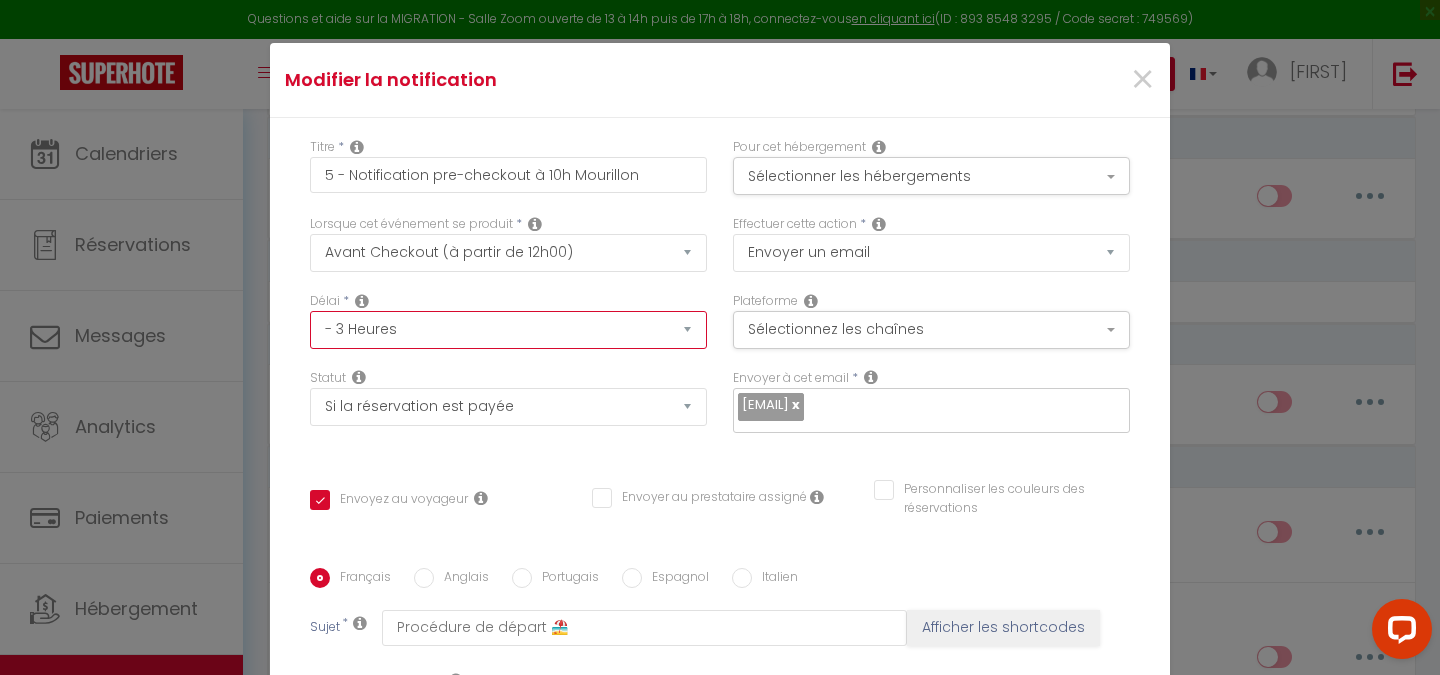 select on "17 Heures" 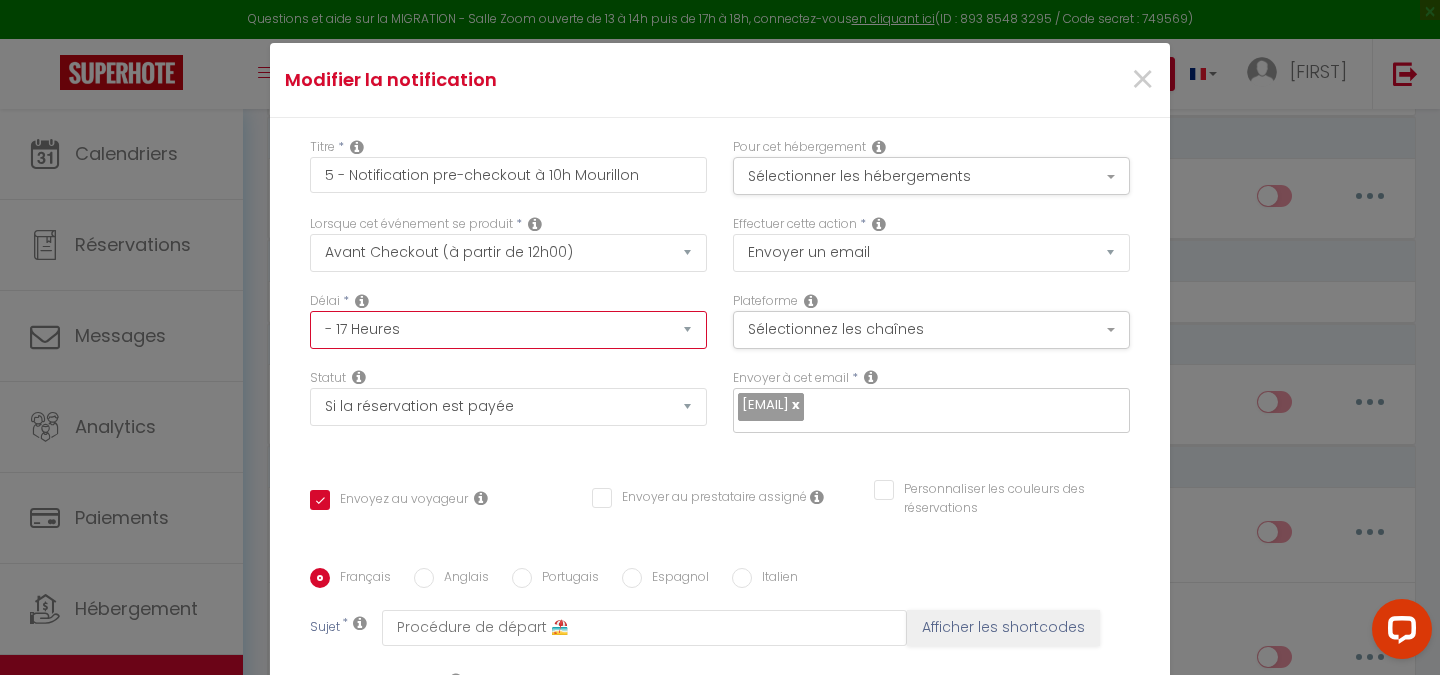 click on "Immédiat - 10 Minutes - 1 Heure - 2 Heures - 3 Heures - 4 Heures - 5 Heures - 6 Heures - 7 Heures - 8 Heures - 9 Heures - 10 Heures - 11 Heures - 12 Heures - 13 Heures - 14 Heures - 15 Heures - 16 Heures - 17 Heures - 18 Heures - 19 Heures - 20 Heures - 21 Heures - 22 Heures - 23 Heures   - 1 Jour - 2 Jours - 3 Jours - 4 Jours - 5 Jours - 6 Jours - 7 Jours - 8 Jours - 9 Jours - 10 Jours - 11 Jours - 12 Jours - 13 Jours - 14 Jours - 15 Jours - 16 Jours - 17 Jours - 18 Jours - 19 Jours - 20 Jours - 21 Jours - 22 Jours - 23 Jours - 24 Jours - 25 Jours - 26 Jours - 27 Jours - 28 Jours - 29 Jours - 30 Jours - 31 Jours - 32 Jours - 33 Jours - 34 Jours - 35 Jours - 36 Jours - 37 Jours - 38 Jours - 39 Jours - 40 Jours - 41 Jours - 42 Jours - 43 Jours - 44 Jours - 45 Jours - 46 Jours - 47 Jours - 48 Jours - 49 Jours - 50 Jours - 51 Jours - 52 Jours - 53 Jours - 54 Jours - 55 Jours - 56 Jours - 57 Jours - 58 Jours - 59 Jours - 60 Jours - 61 Jours - 62 Jours - 63 Jours - 64 Jours - 65 Jours - 66 Jours - 67 Jours" at bounding box center [508, 330] 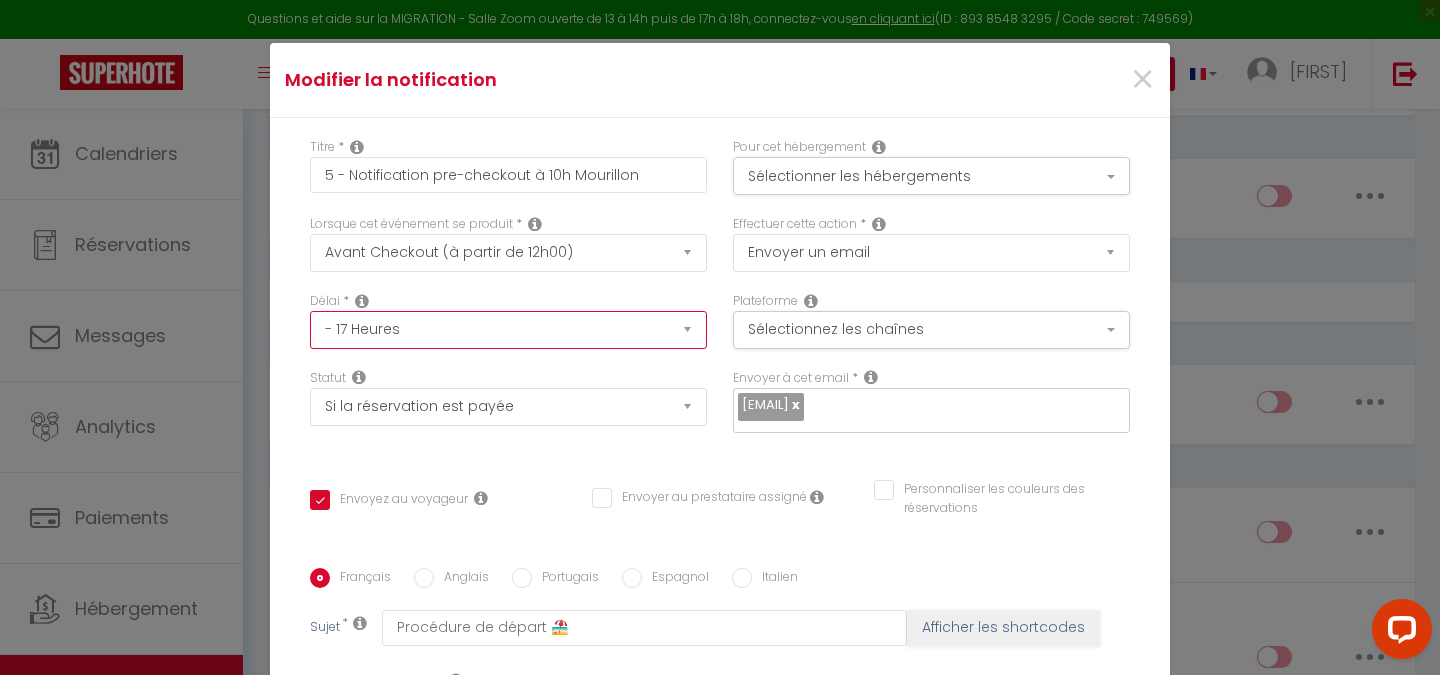 checkbox on "true" 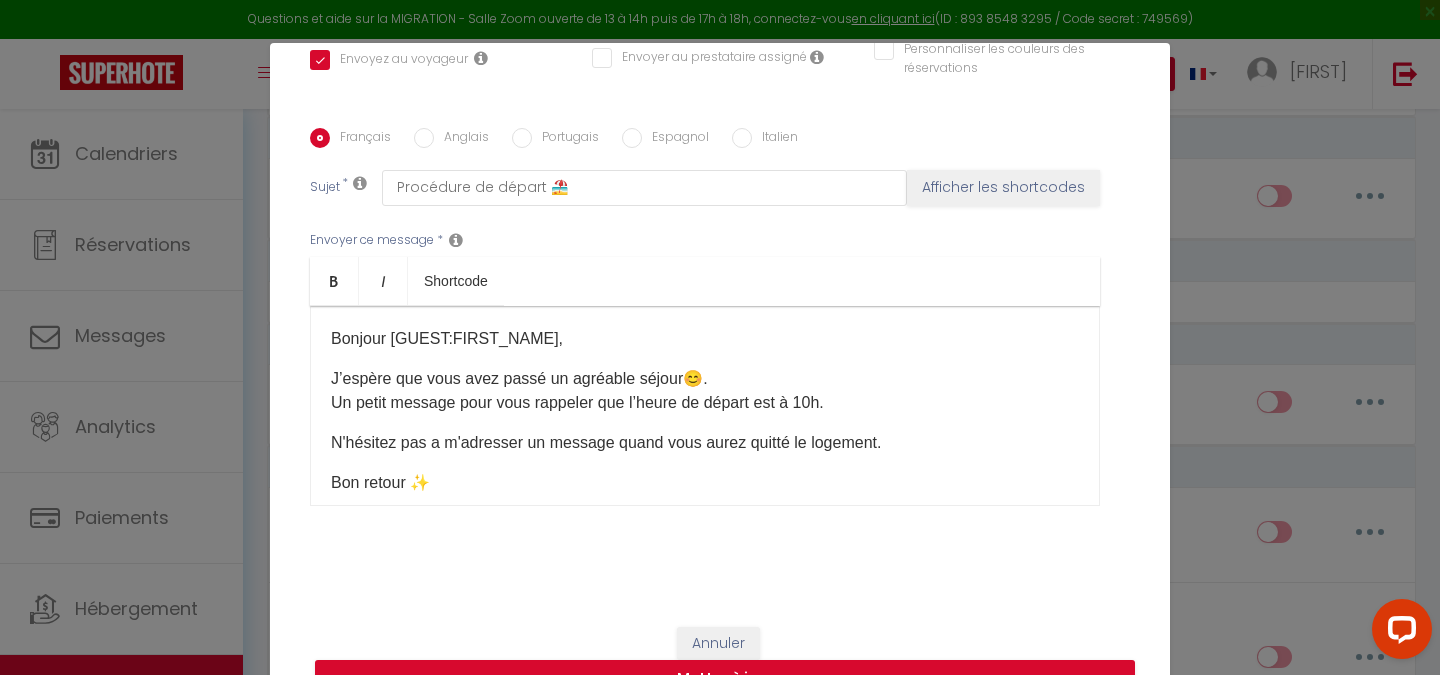 scroll, scrollTop: 469, scrollLeft: 0, axis: vertical 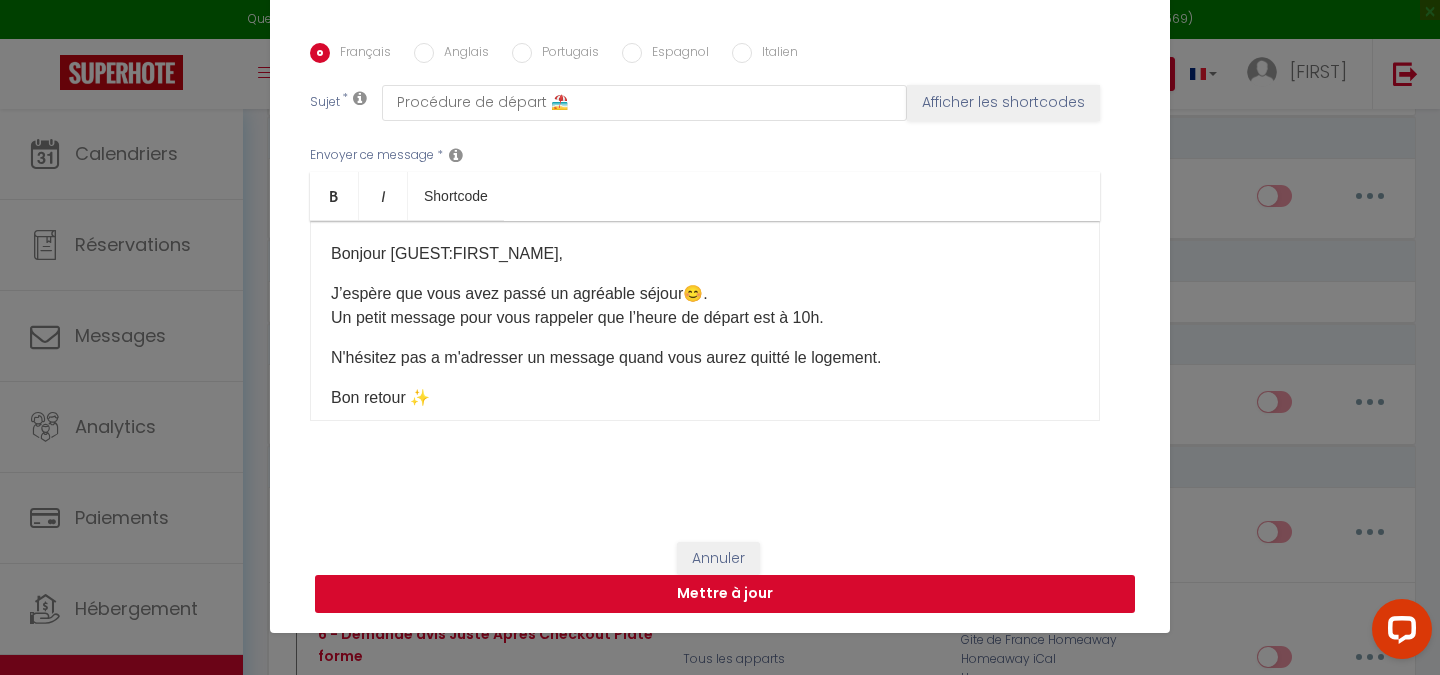 click on "Mettre à jour" at bounding box center [725, 594] 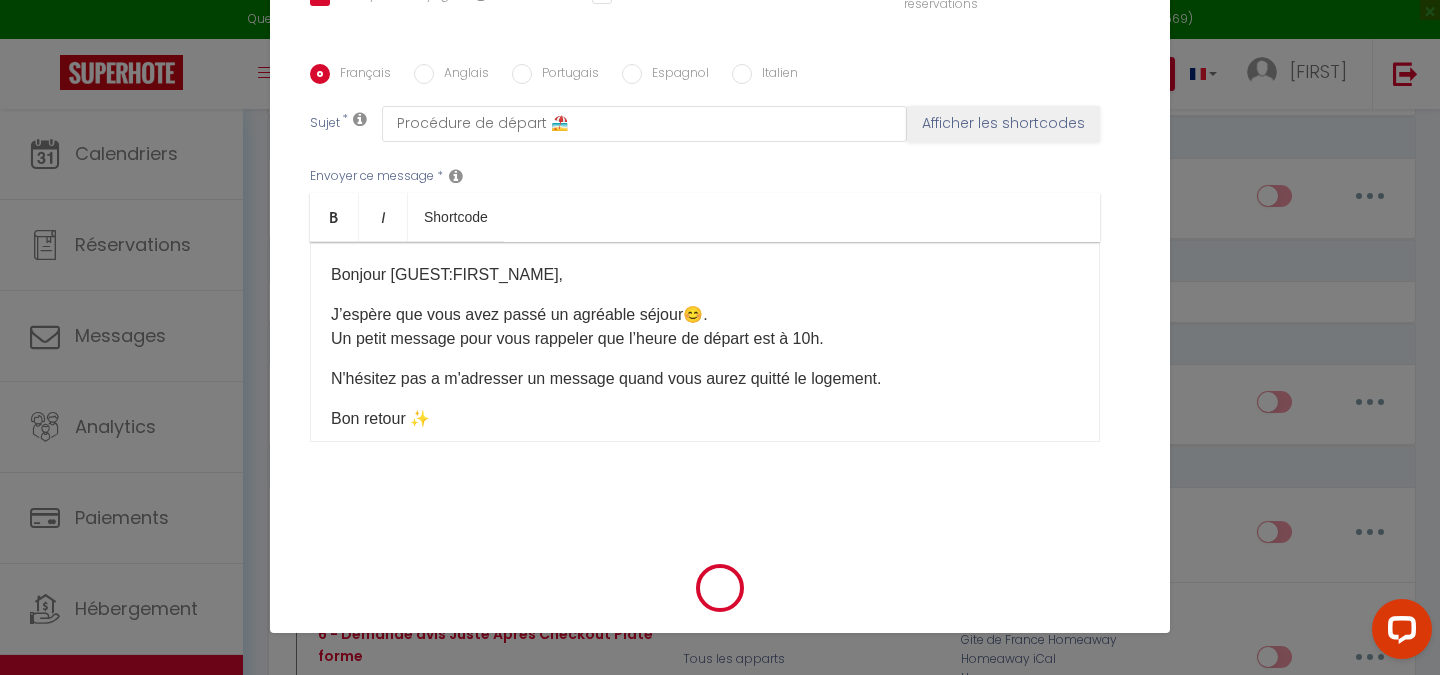 checkbox on "true" 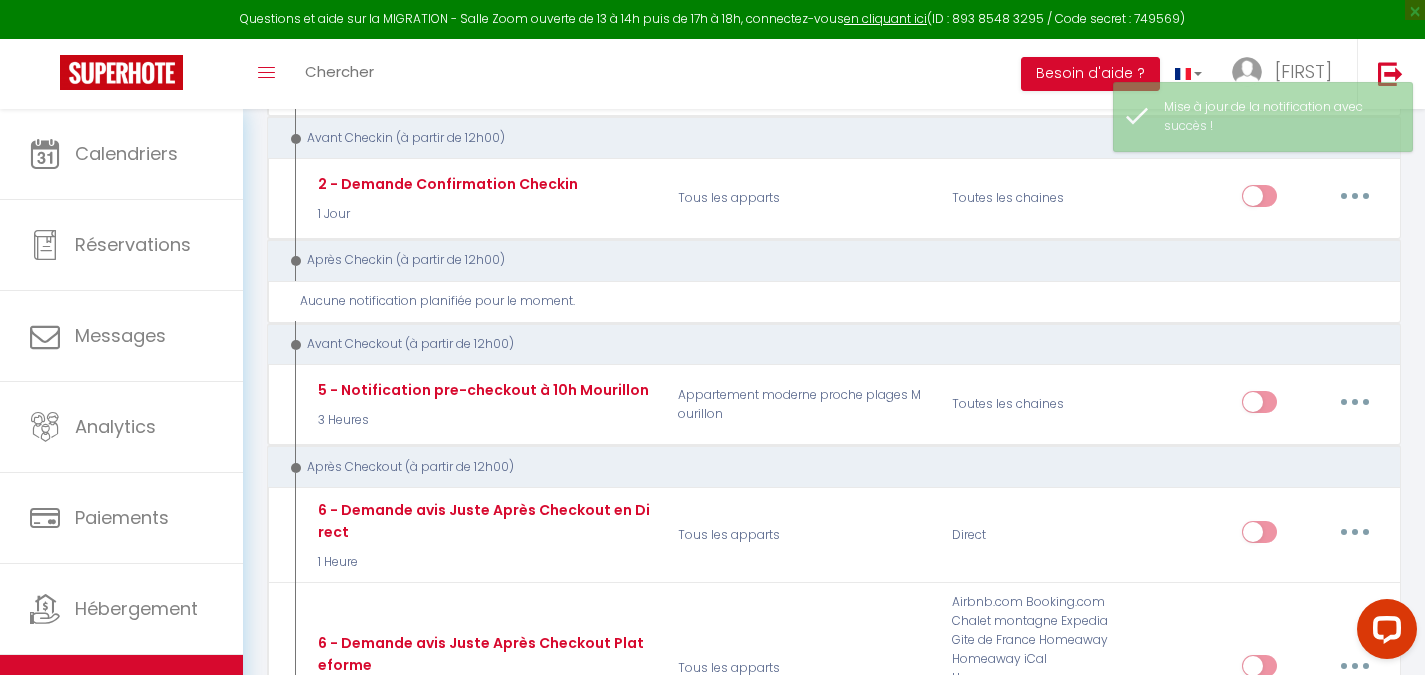 checkbox on "false" 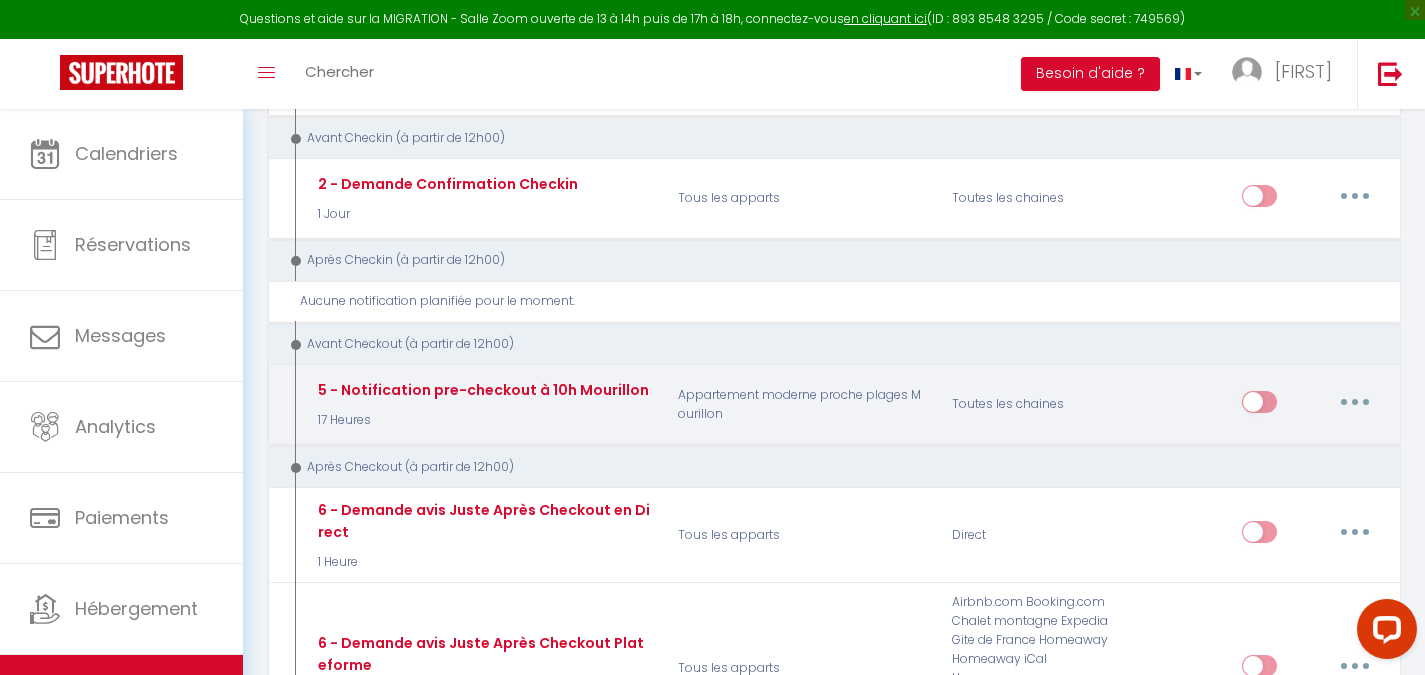 click on "Toutes les chaines" at bounding box center [1030, 405] 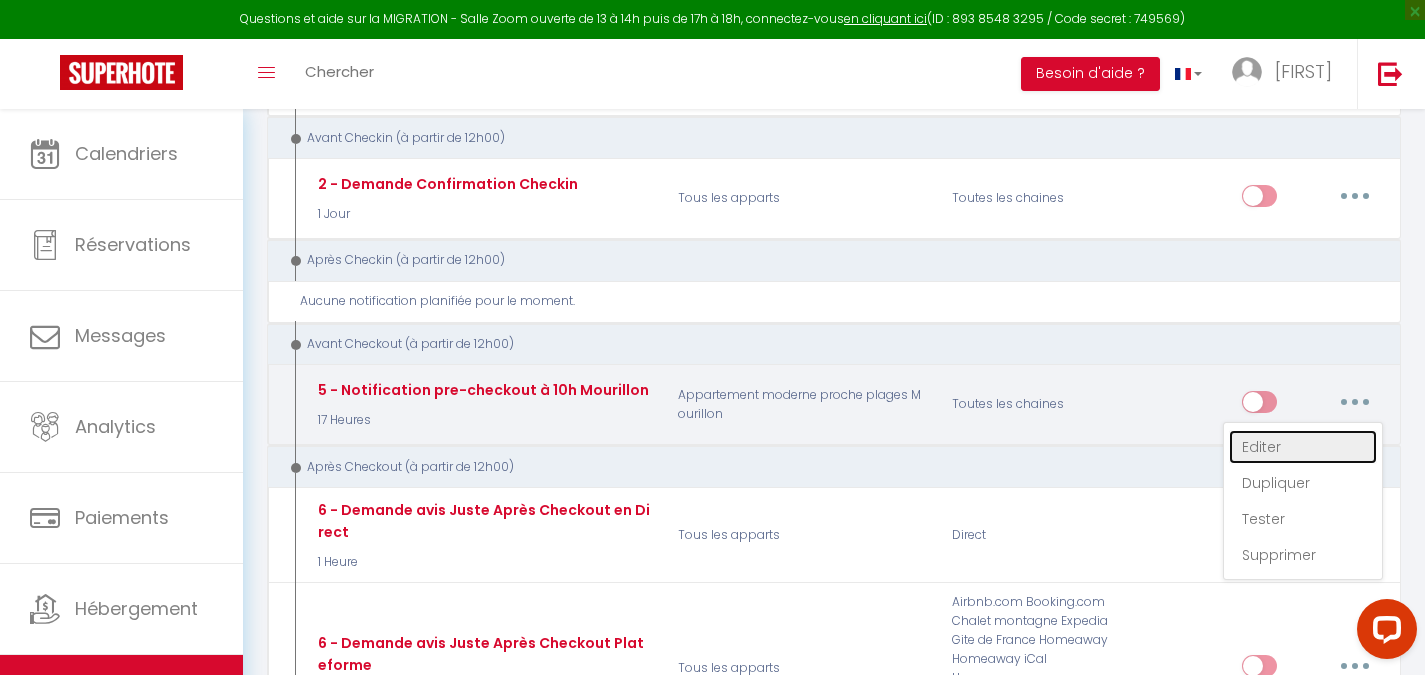 click on "Editer" at bounding box center (1303, 447) 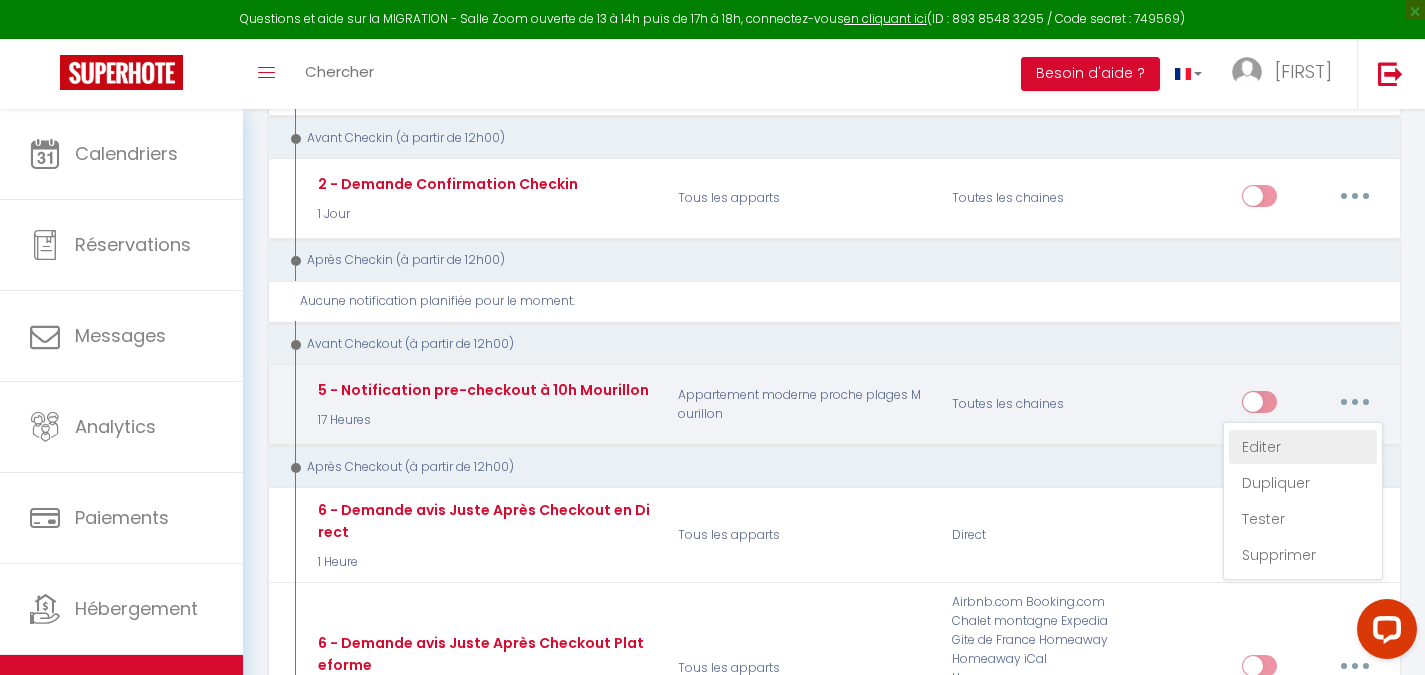 type on "5 - Notification pre-checkout à 10h Mourillon" 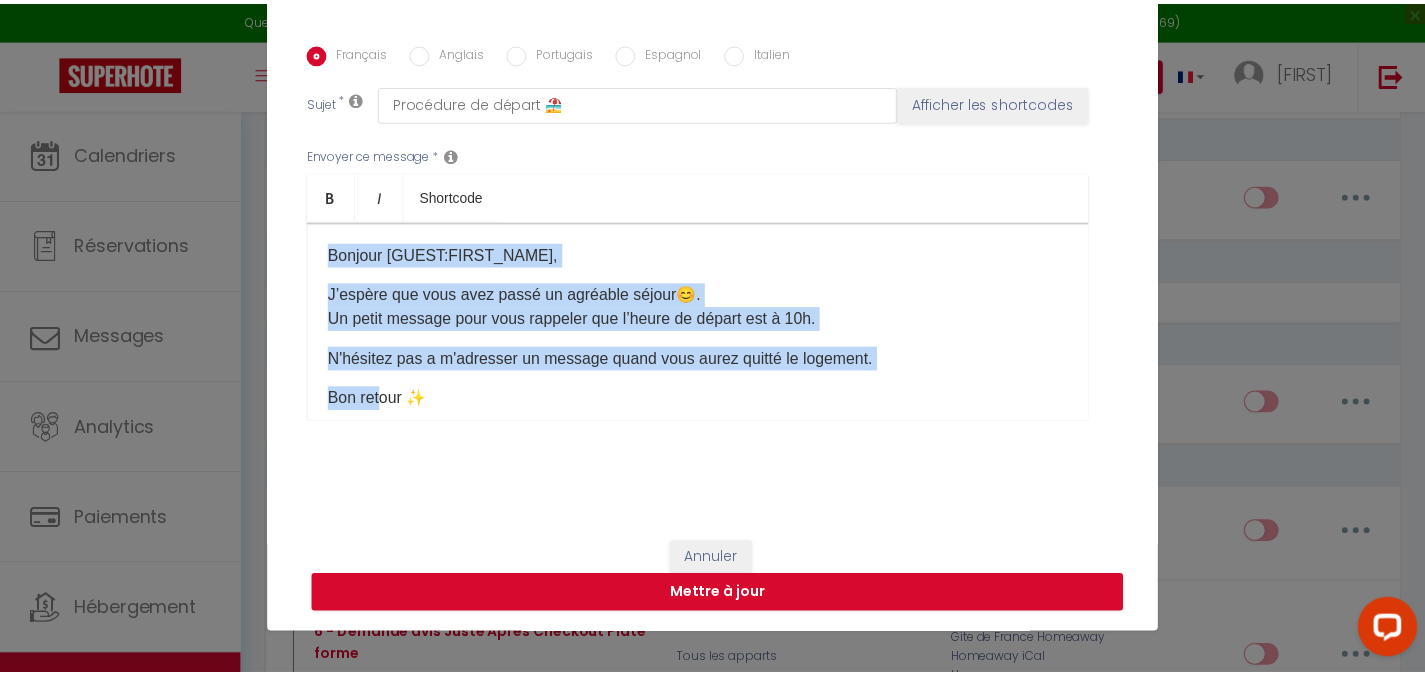 scroll, scrollTop: 30, scrollLeft: 0, axis: vertical 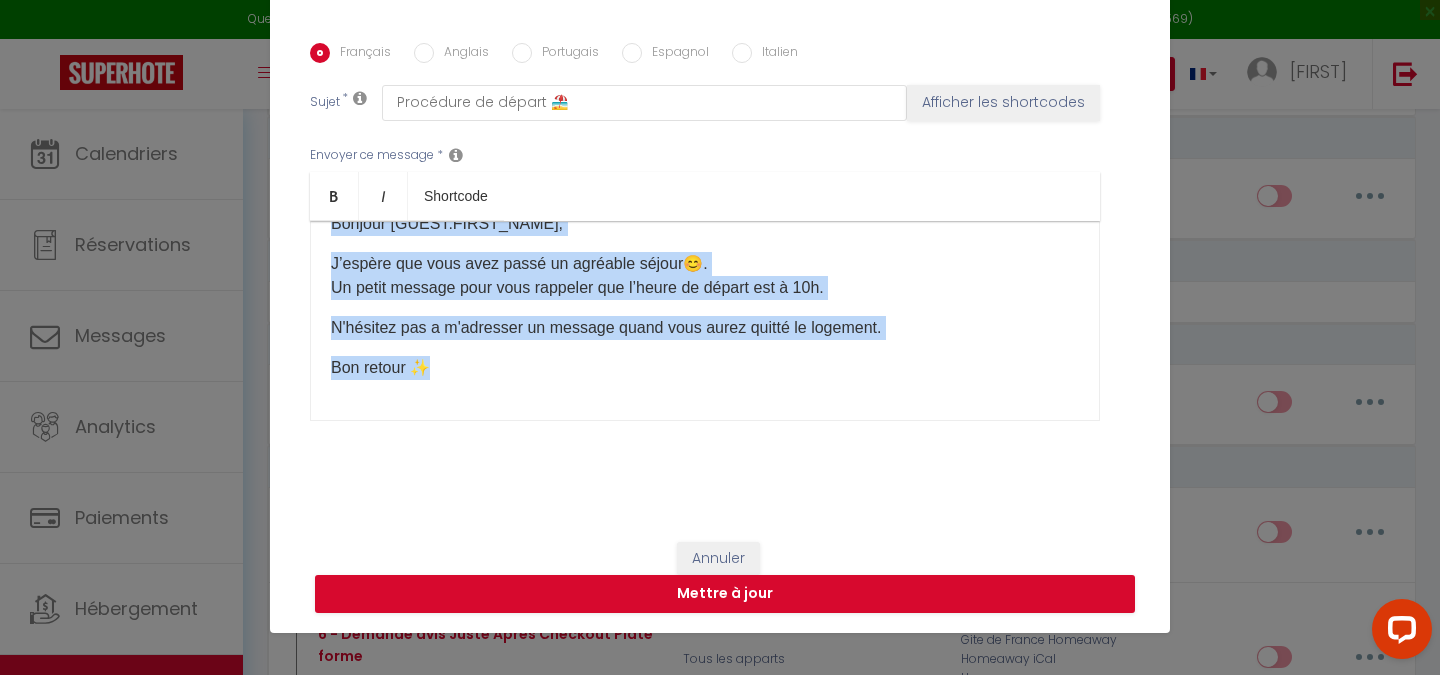 drag, startPoint x: 322, startPoint y: 271, endPoint x: 436, endPoint y: 436, distance: 200.55174 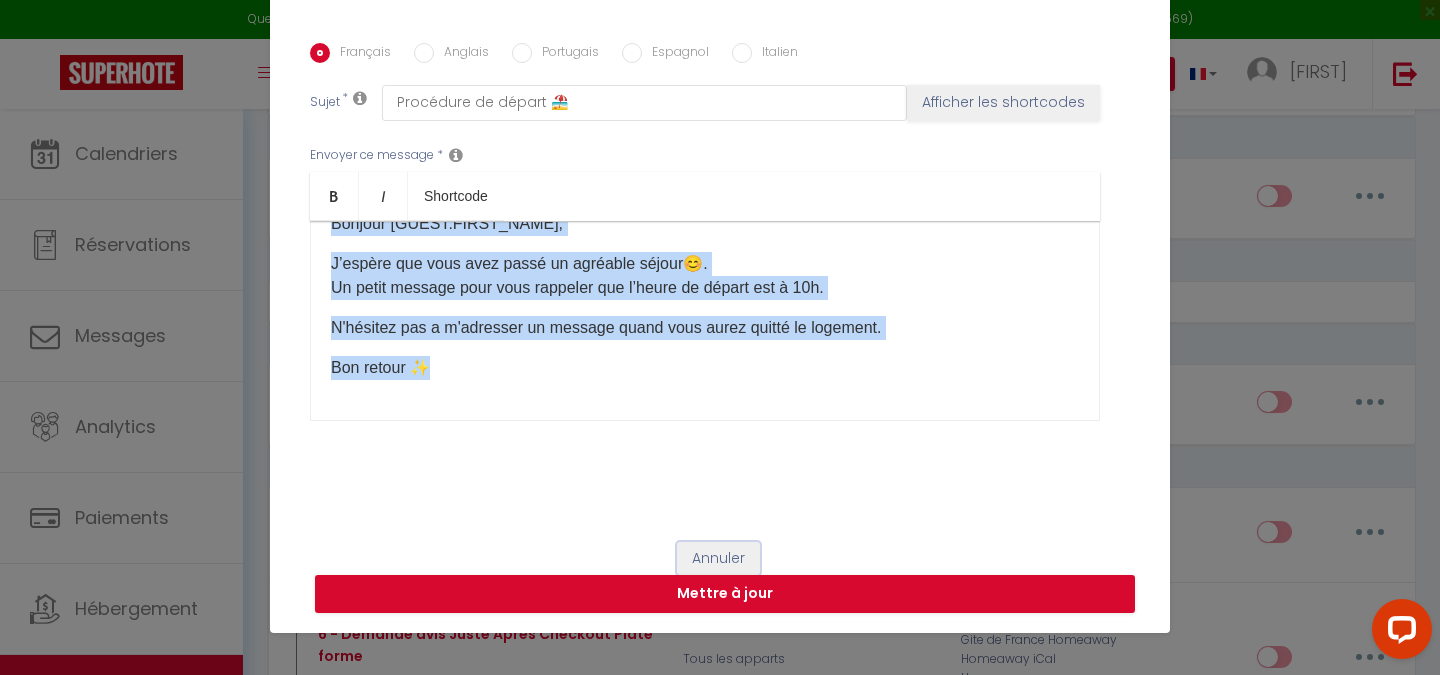 click on "Annuler" at bounding box center [718, 559] 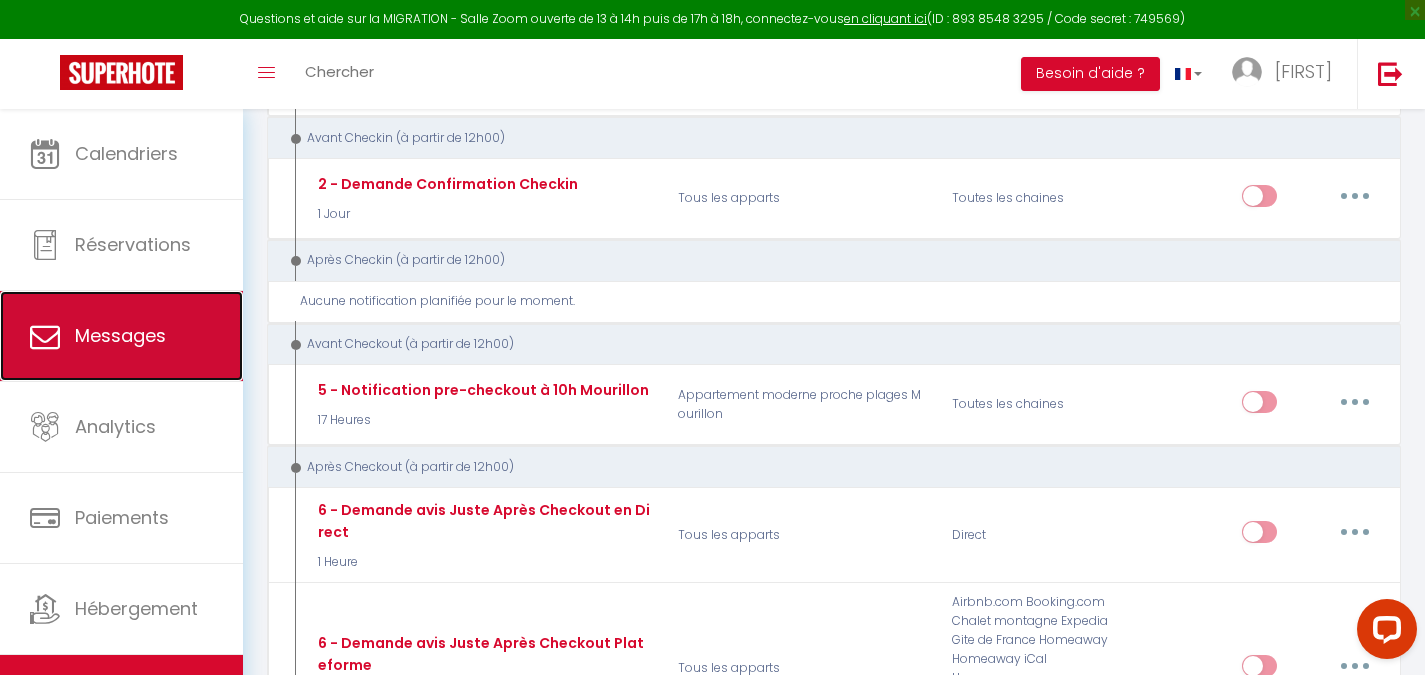 click on "Messages" at bounding box center [121, 336] 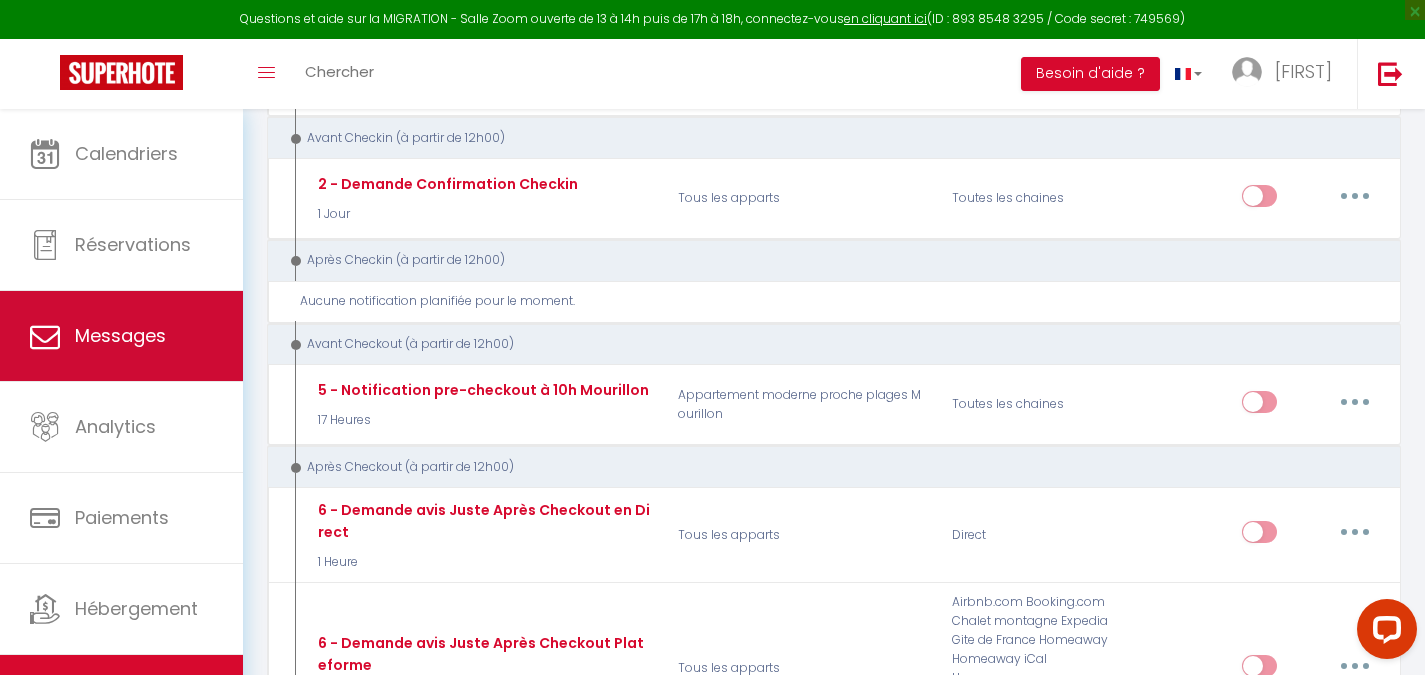 scroll, scrollTop: 0, scrollLeft: 0, axis: both 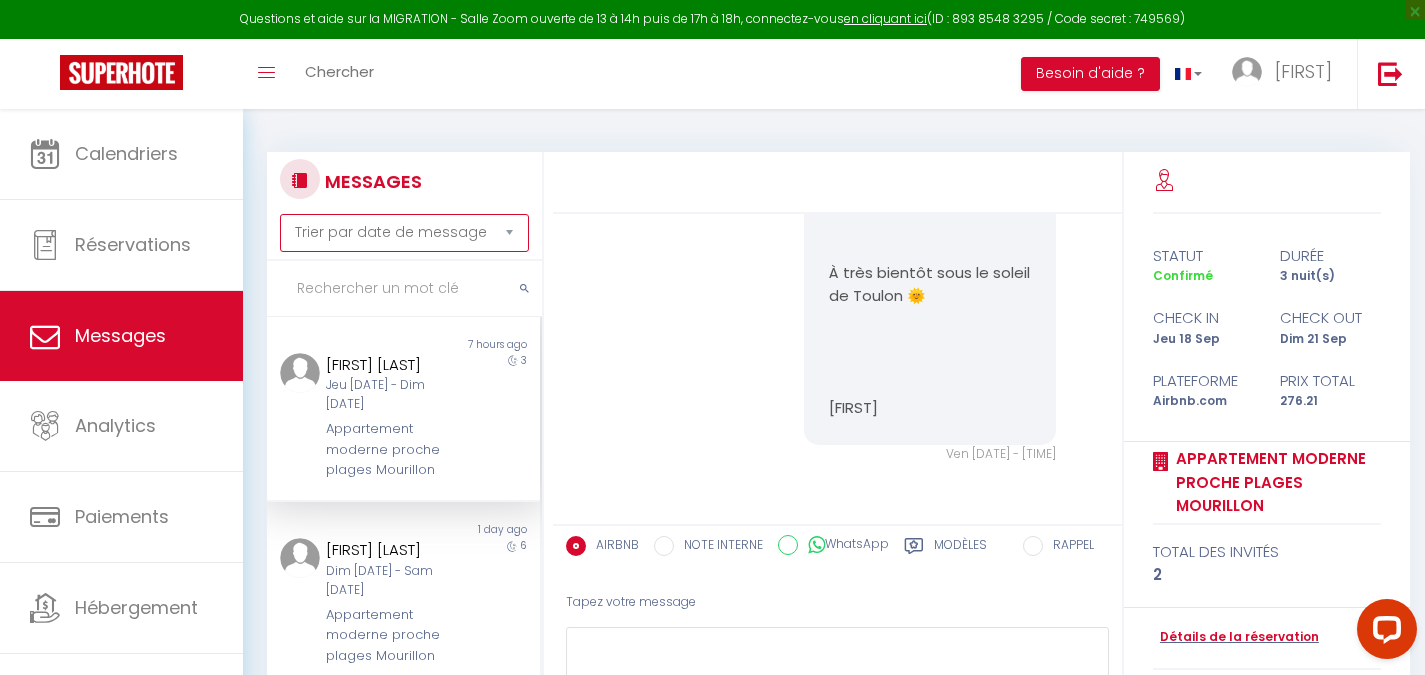 click on "Trier par date de réservation   Trier par date de message" at bounding box center [404, 233] 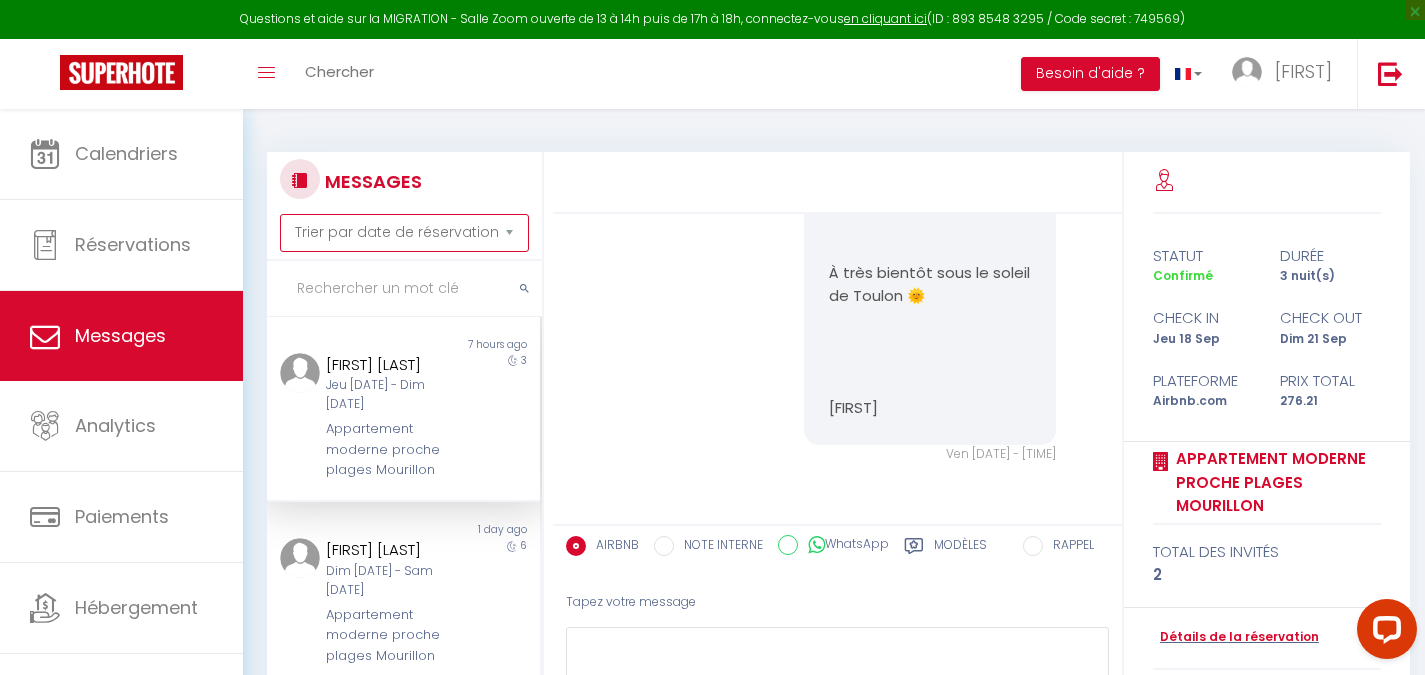 click on "Trier par date de réservation   Trier par date de message" at bounding box center [404, 233] 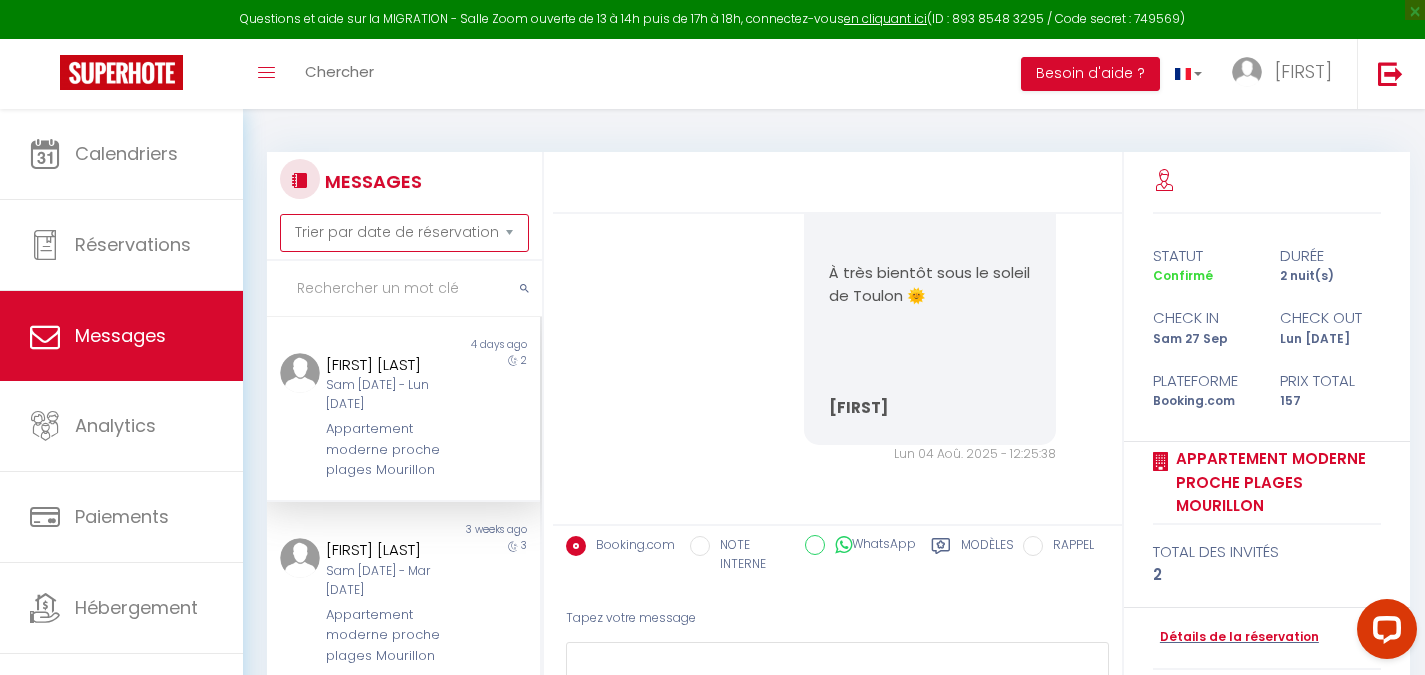 click on "Trier par date de réservation   Trier par date de message" at bounding box center (404, 233) 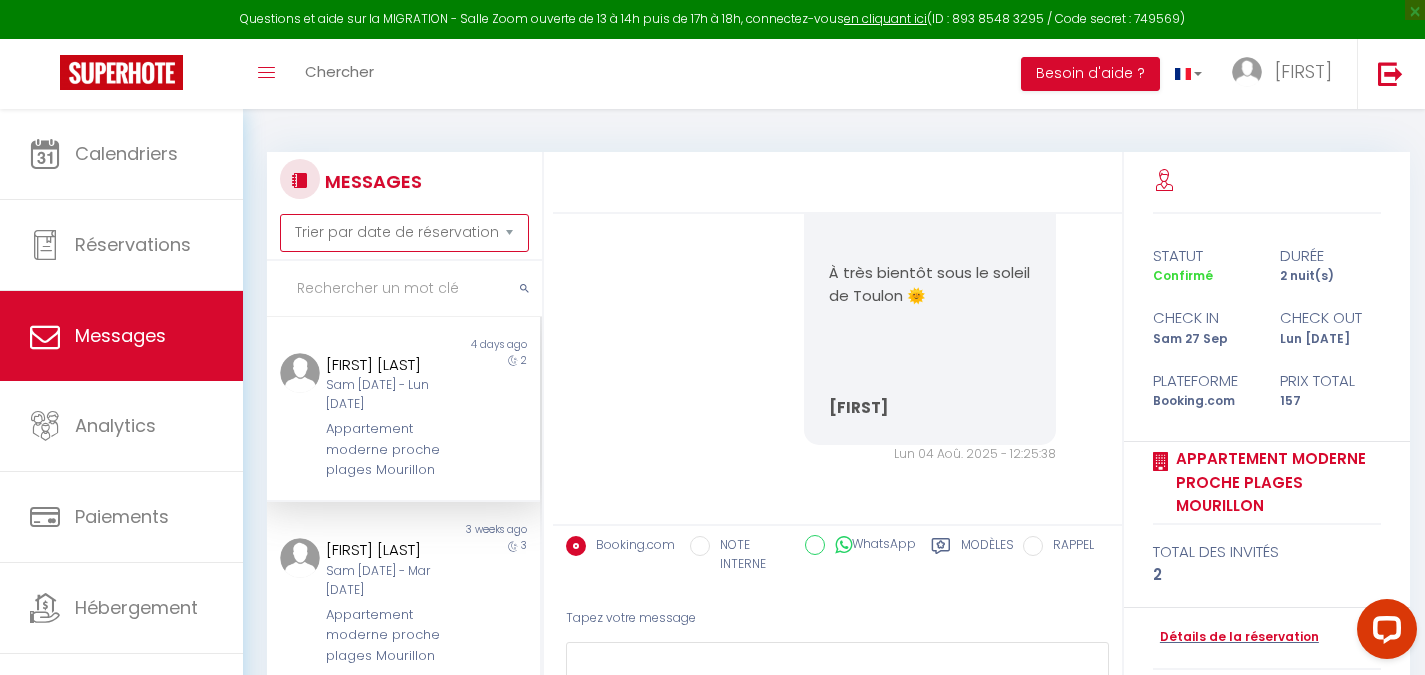 select on "message" 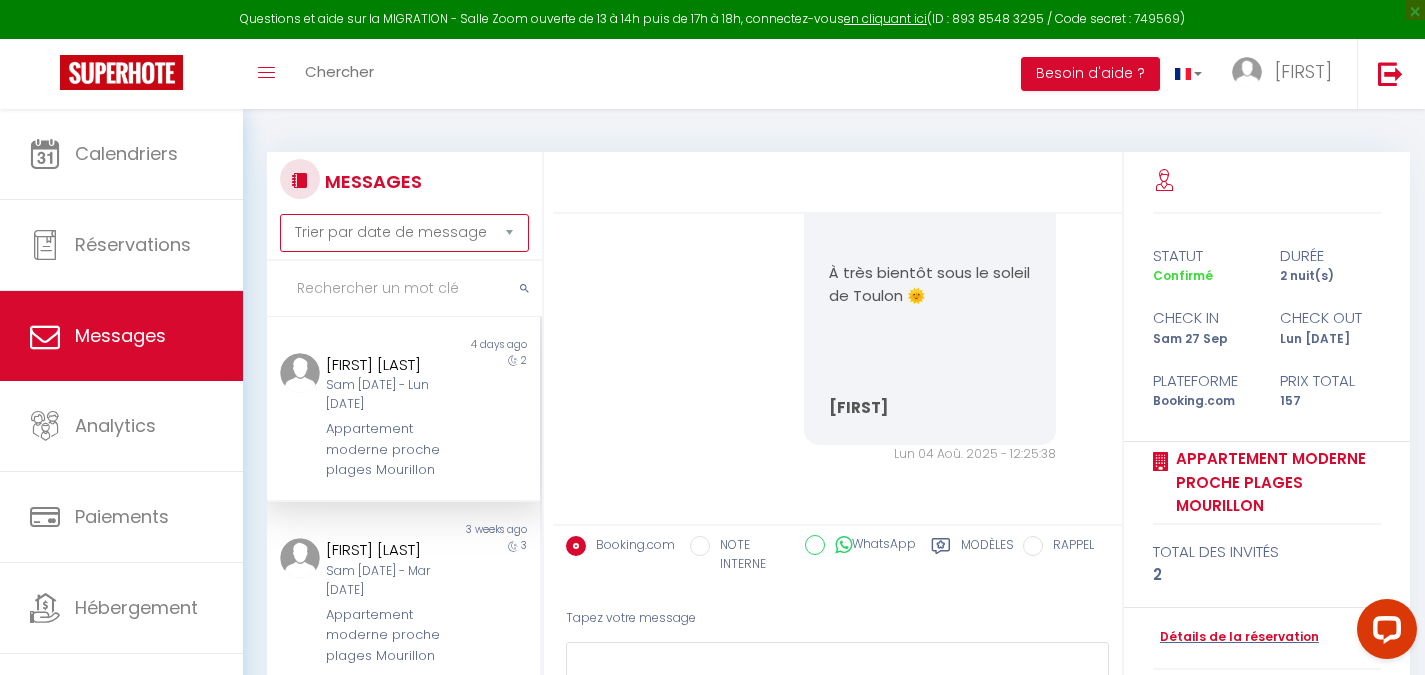 click on "Trier par date de réservation   Trier par date de message" at bounding box center (404, 233) 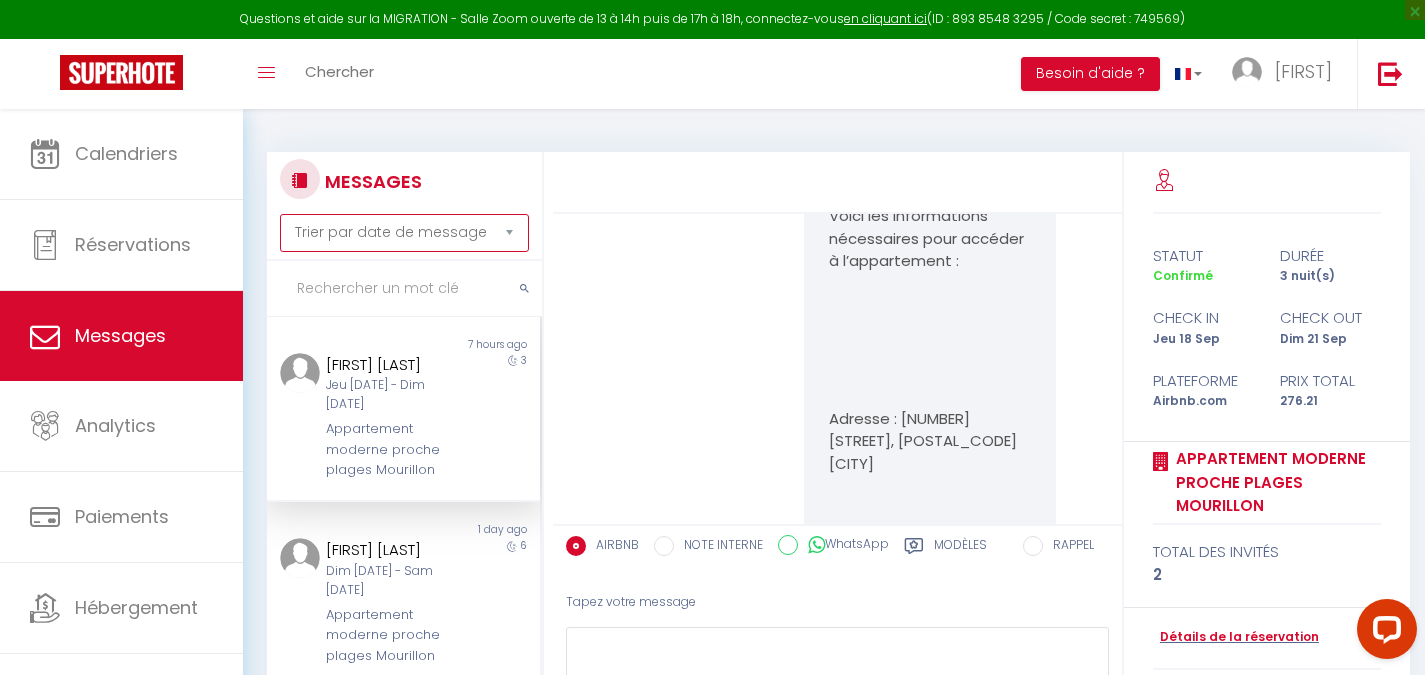 scroll, scrollTop: 4223, scrollLeft: 0, axis: vertical 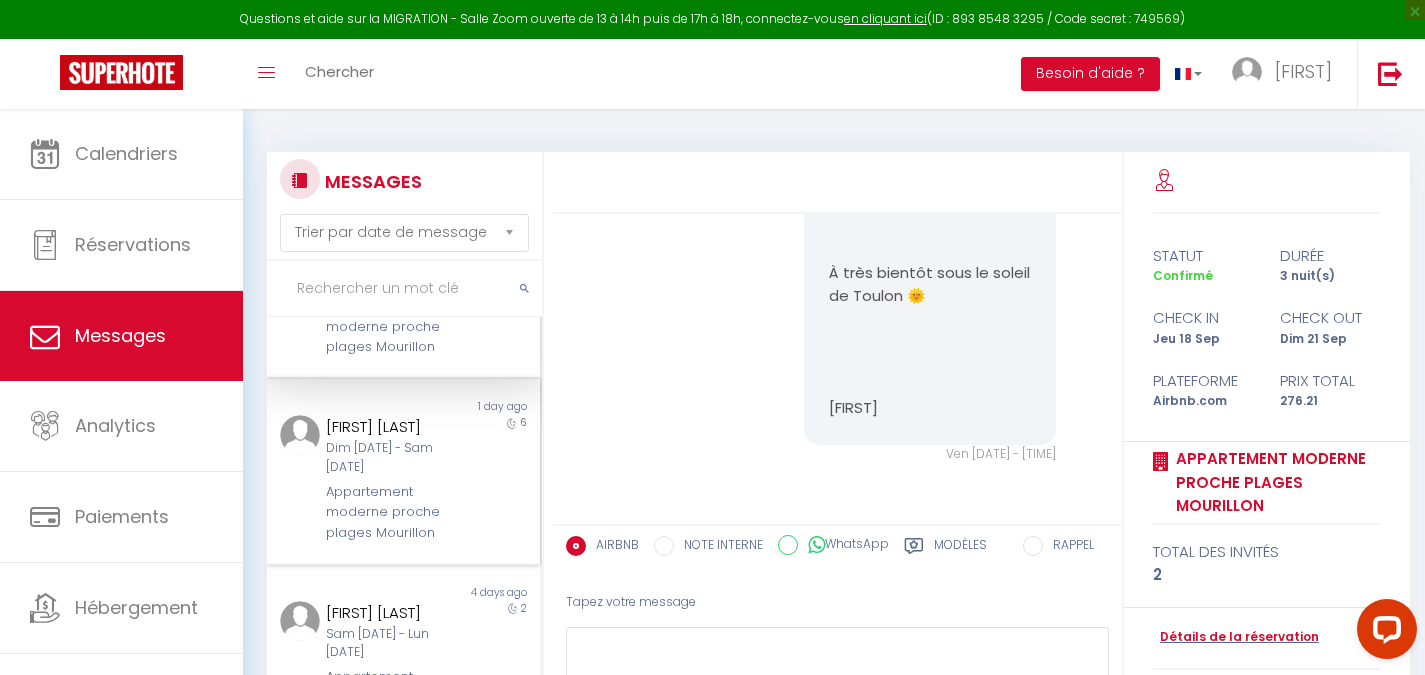 click on "6" at bounding box center (506, 479) 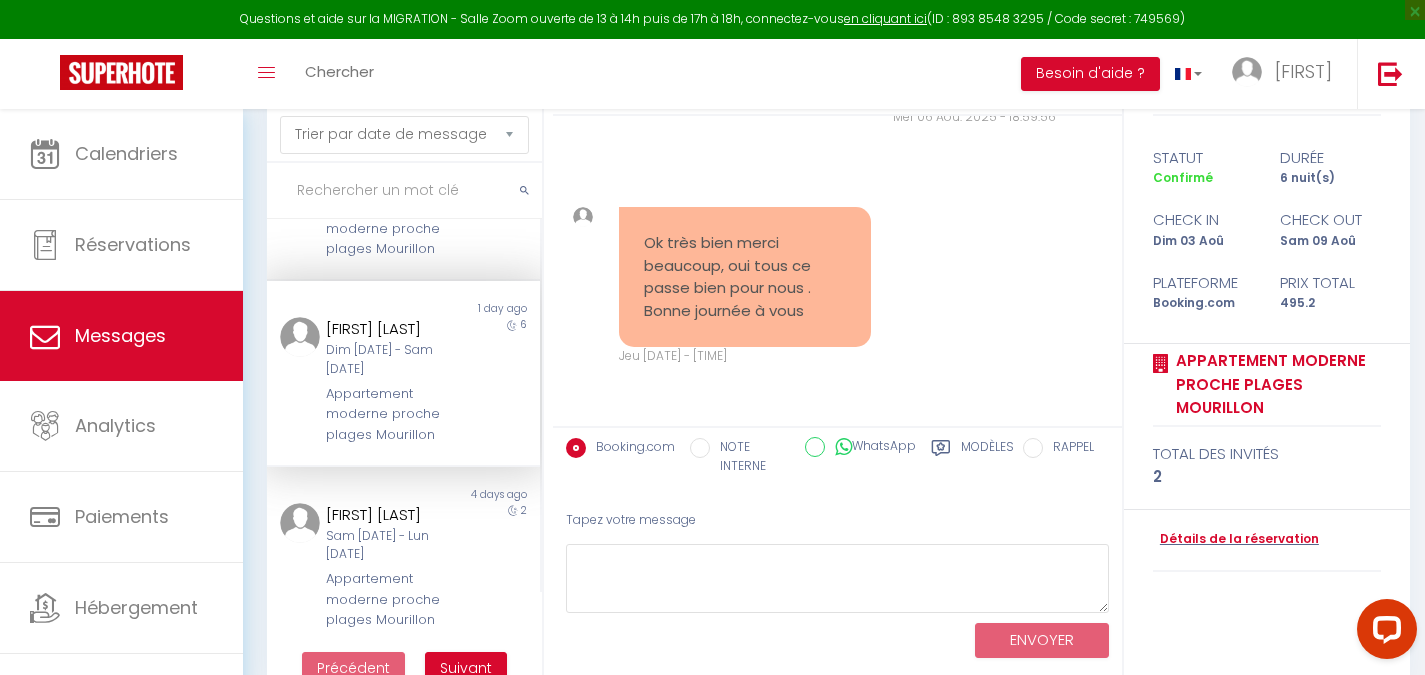 scroll, scrollTop: 101, scrollLeft: 0, axis: vertical 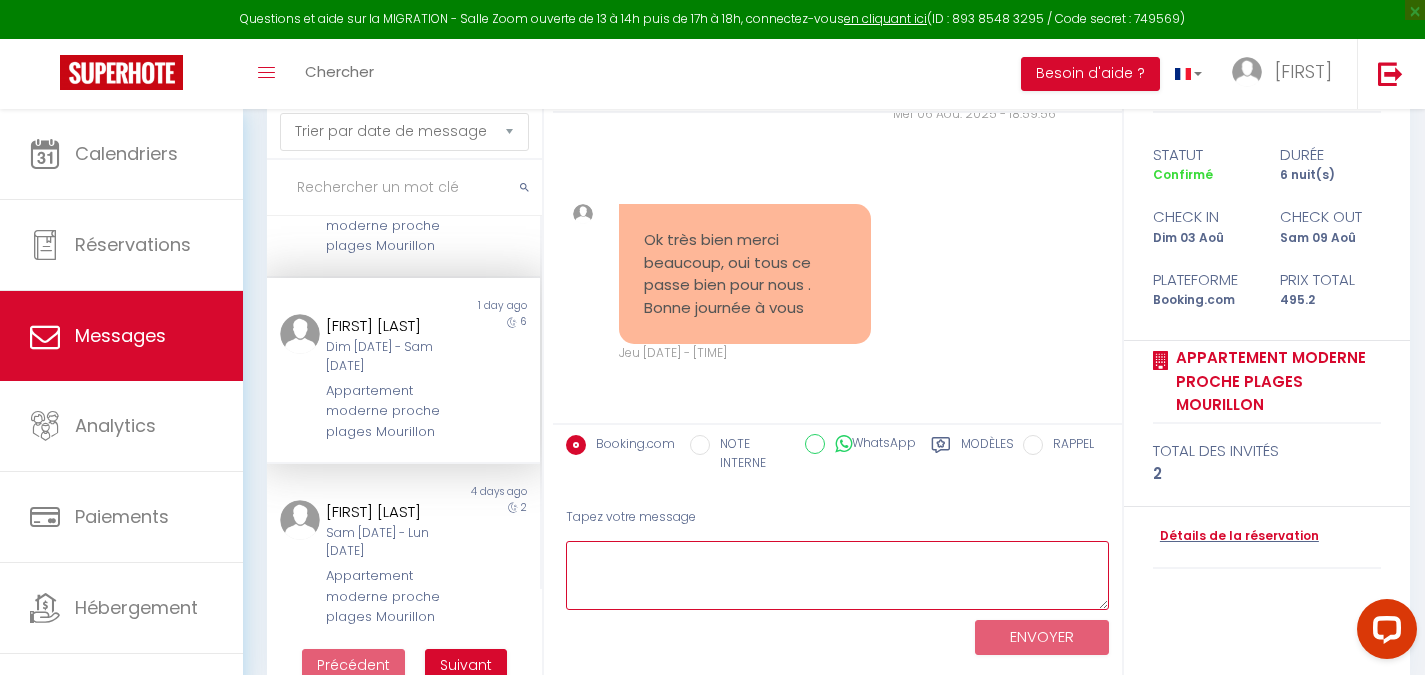click at bounding box center [837, 575] 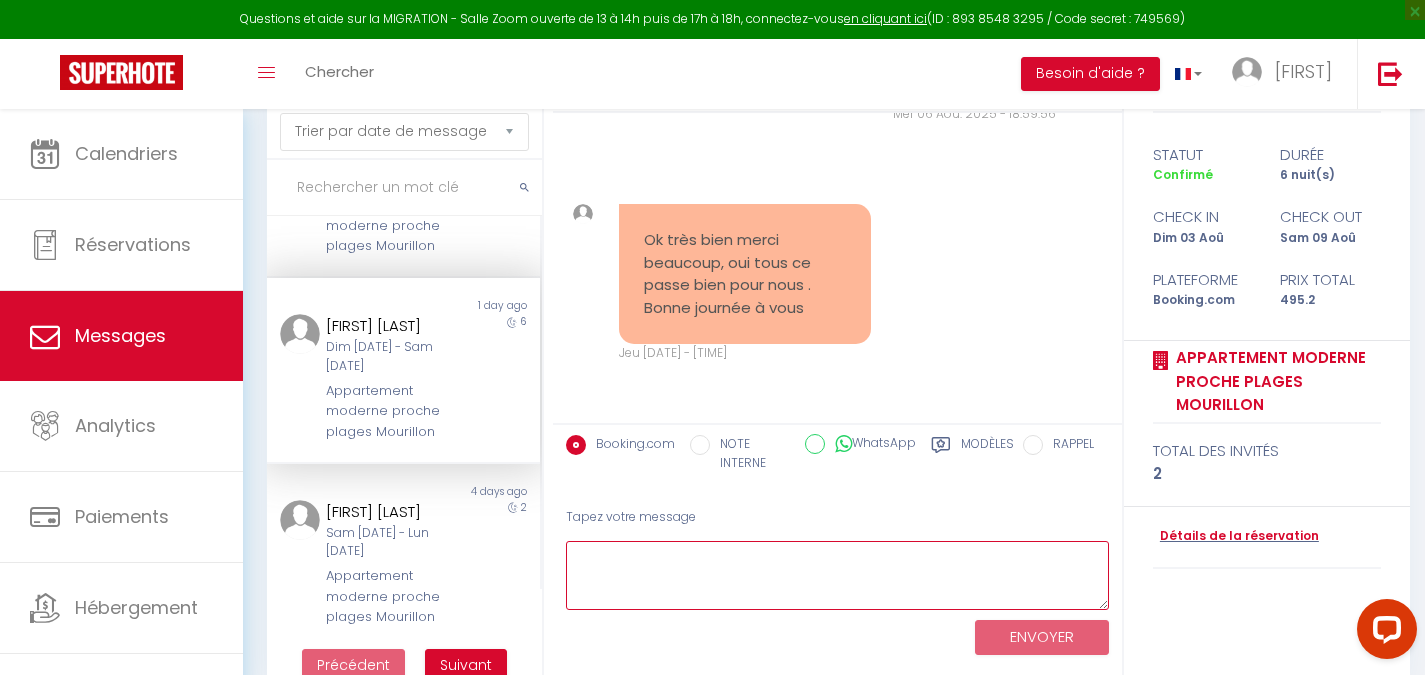 paste on "Bonjour [GUEST:FIRST_NAME]​,
J’espère que vous avez passé un agréable séjour😊.
Un petit message pour vous rappeler que l’heure de départ est à 10h.
N'hésitez pas a m'adresser un message quand vous aurez quitté le logement.
Bon retour ✨" 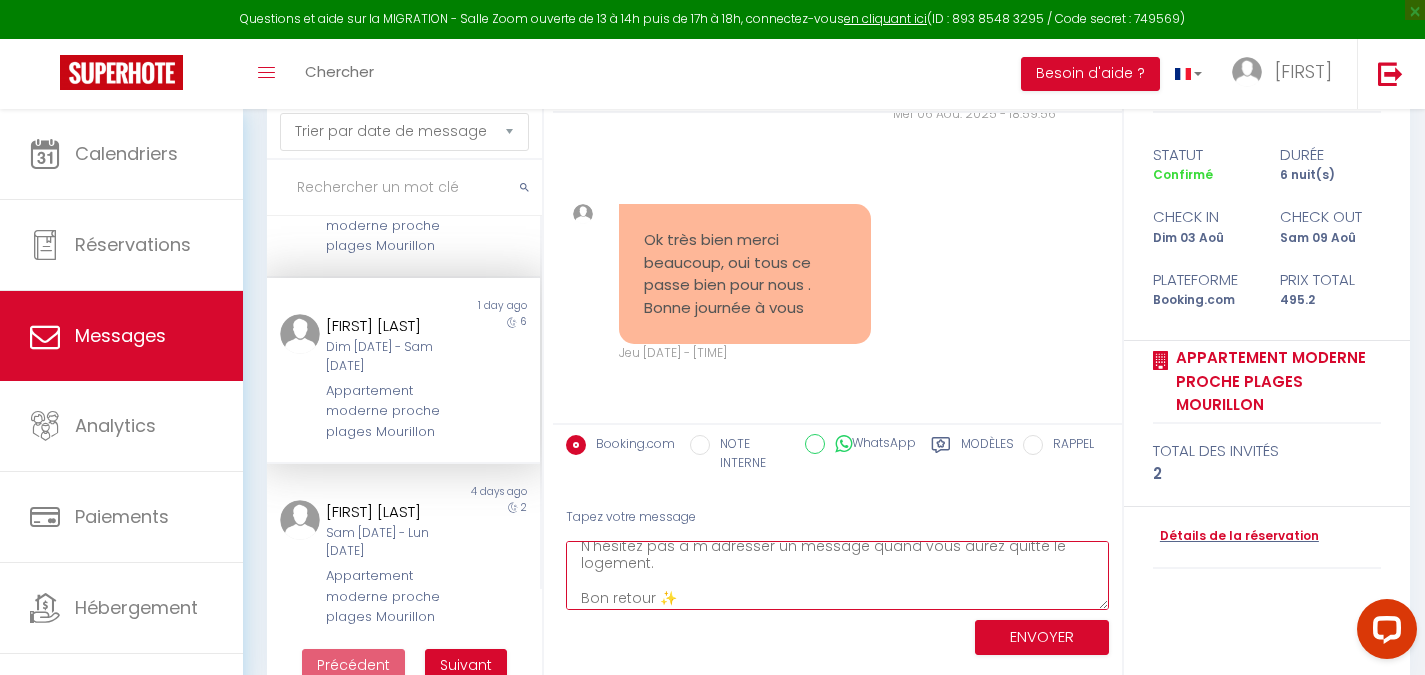 scroll, scrollTop: 0, scrollLeft: 0, axis: both 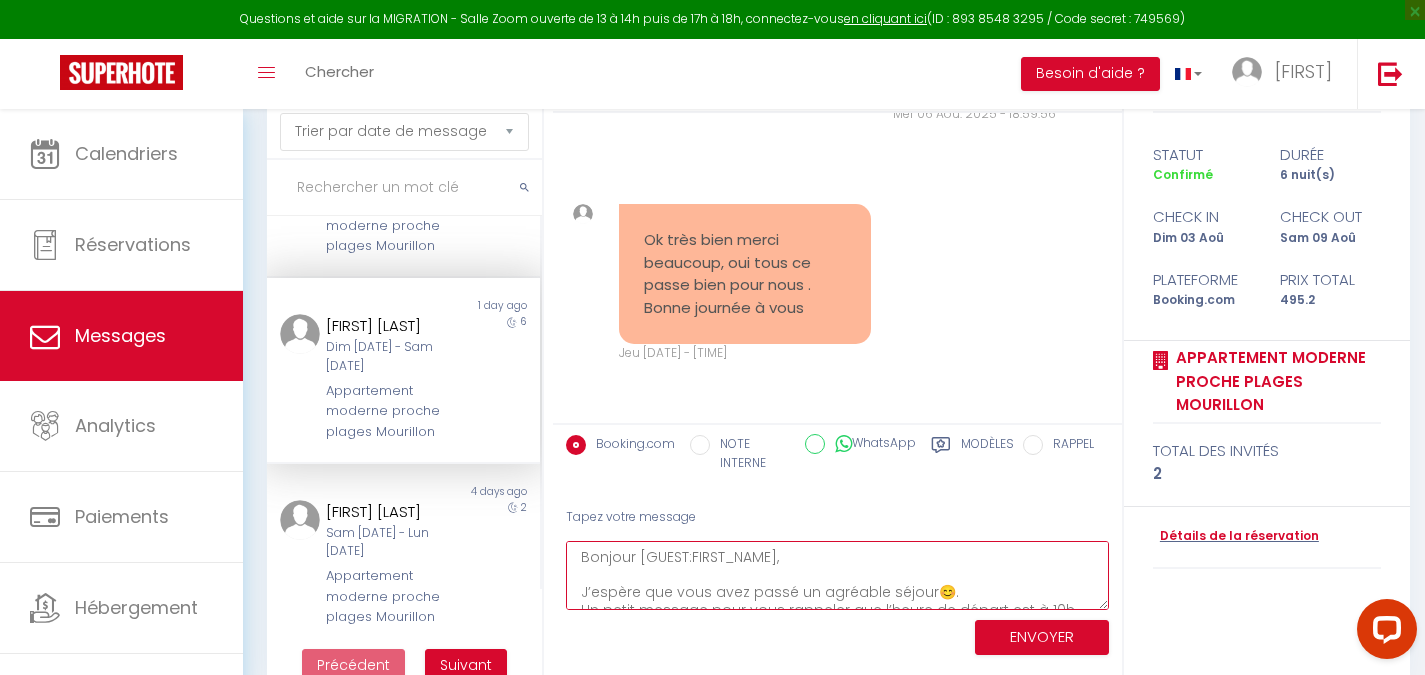click on "Bonjour [GUEST:FIRST_NAME]​,
J’espère que vous avez passé un agréable séjour😊.
Un petit message pour vous rappeler que l’heure de départ est à 10h.
N'hésitez pas a m'adresser un message quand vous aurez quitté le logement.
Bon retour ✨" at bounding box center [837, 575] 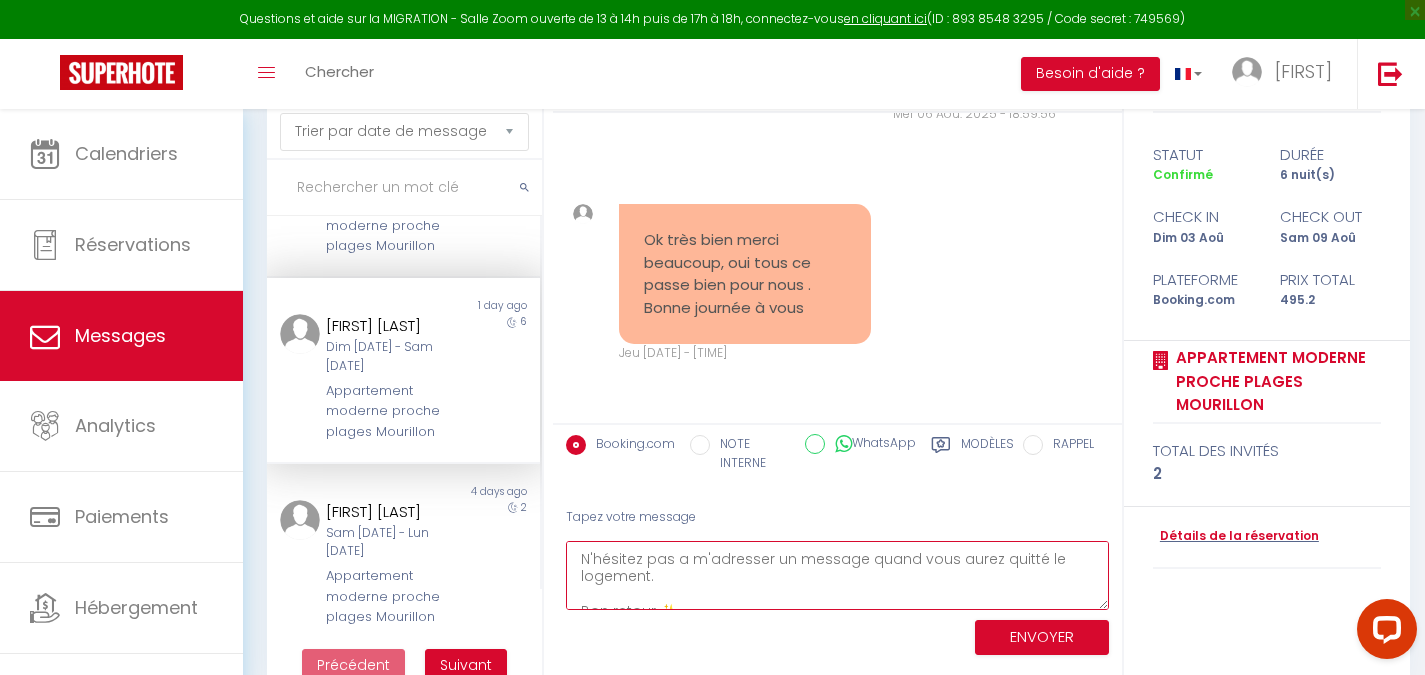 scroll, scrollTop: 105, scrollLeft: 0, axis: vertical 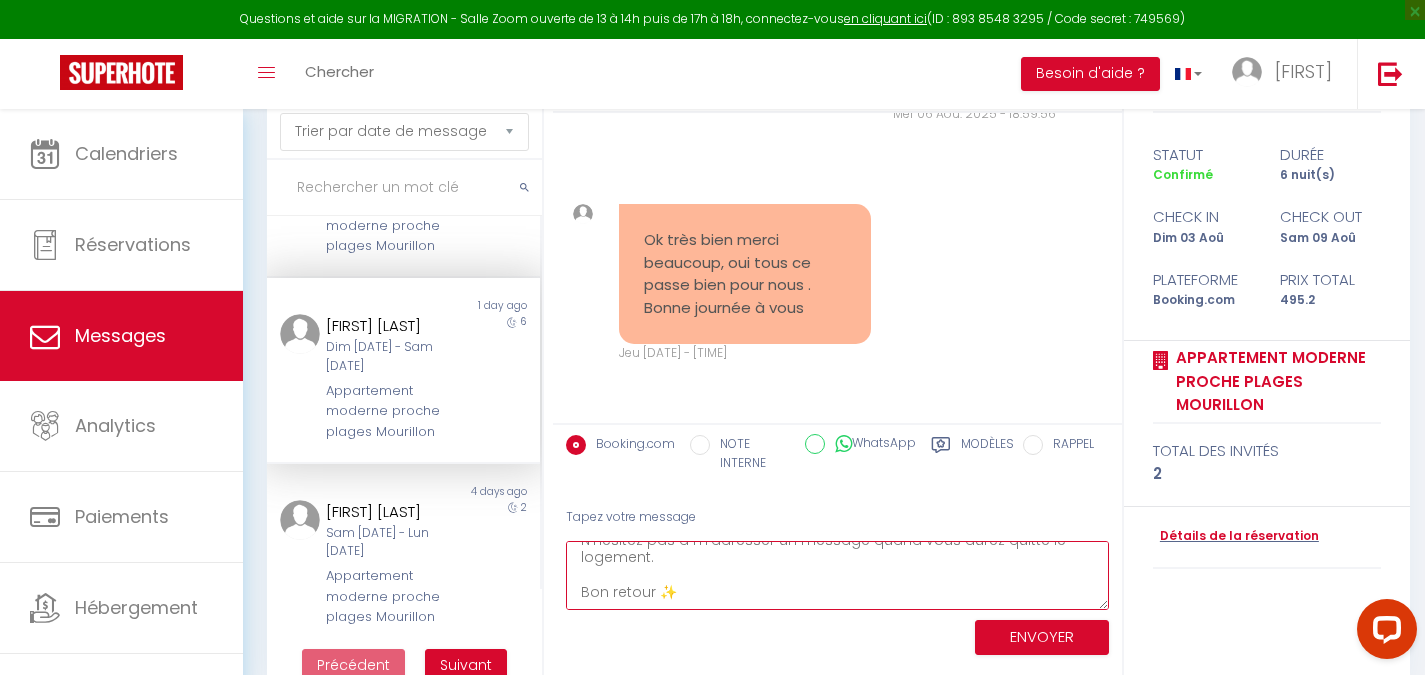 click on "Bonsoir​,
J’espère que vous avez passé un agréable séjour😊.
Un petit message pour vous rappeler que l’heure de départ est à 10h.
N'hésitez pas a m'adresser un message quand vous aurez quitté le logement.
Bon retour ✨" at bounding box center [837, 575] 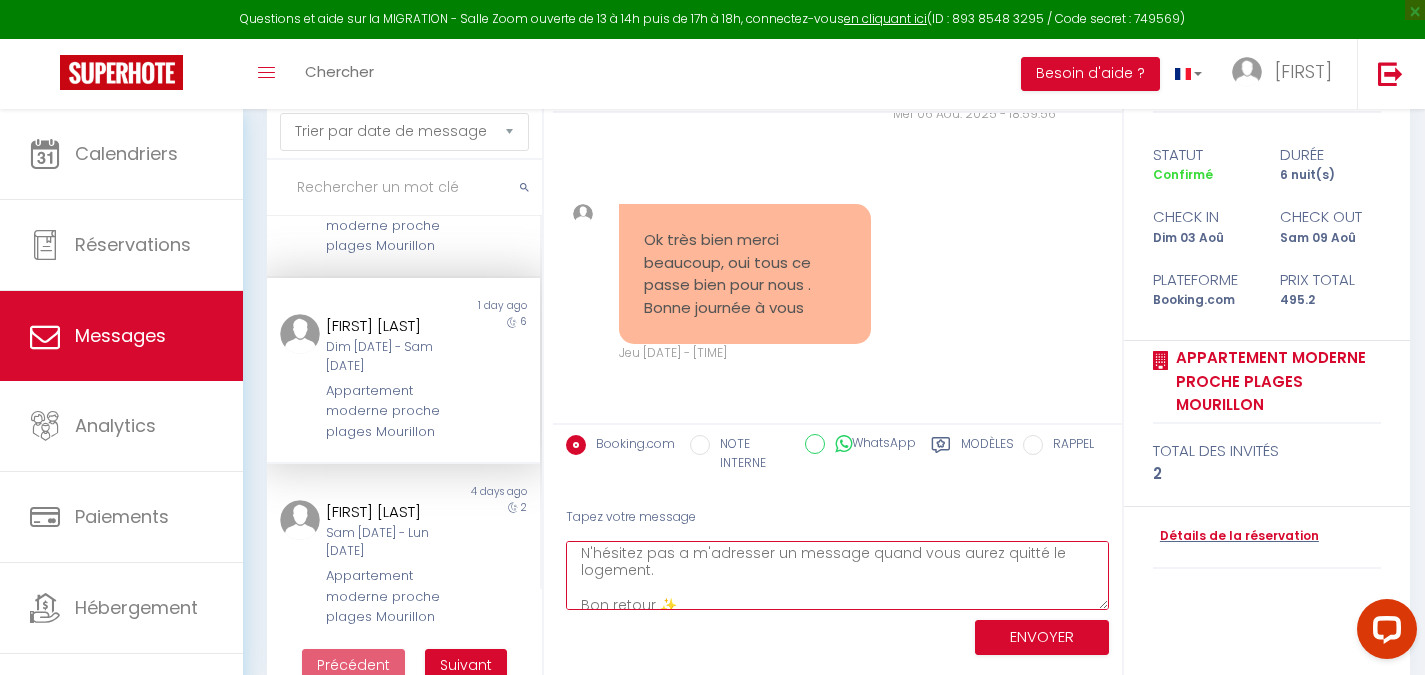 scroll, scrollTop: 105, scrollLeft: 0, axis: vertical 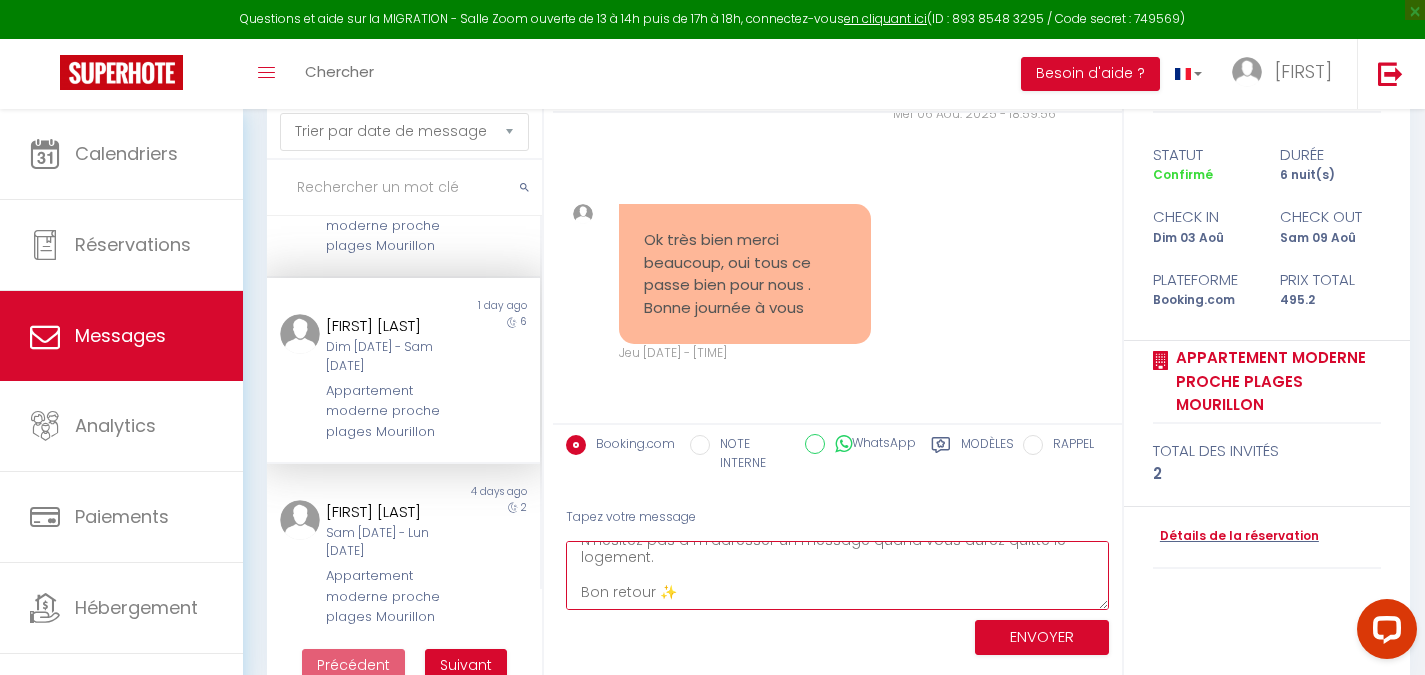type on "Bonsoir​,
J’espère que vous avez passé un agréable séjour😊.
Un petit message pour vous rappeler que l’heure de départ est à 10h.
N'hésitez pas a m'adresser un message quand vous aurez quitté le logement.
Bon retour ✨" 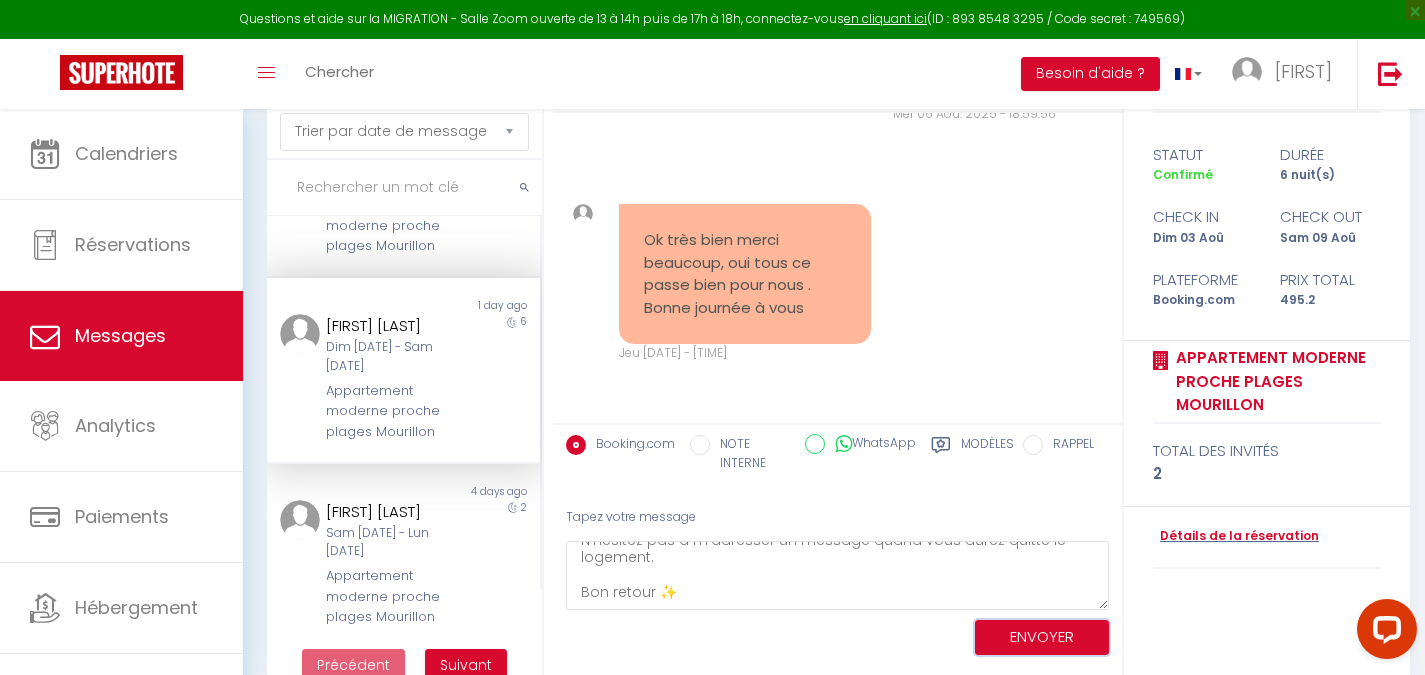 click on "ENVOYER" at bounding box center (1042, 637) 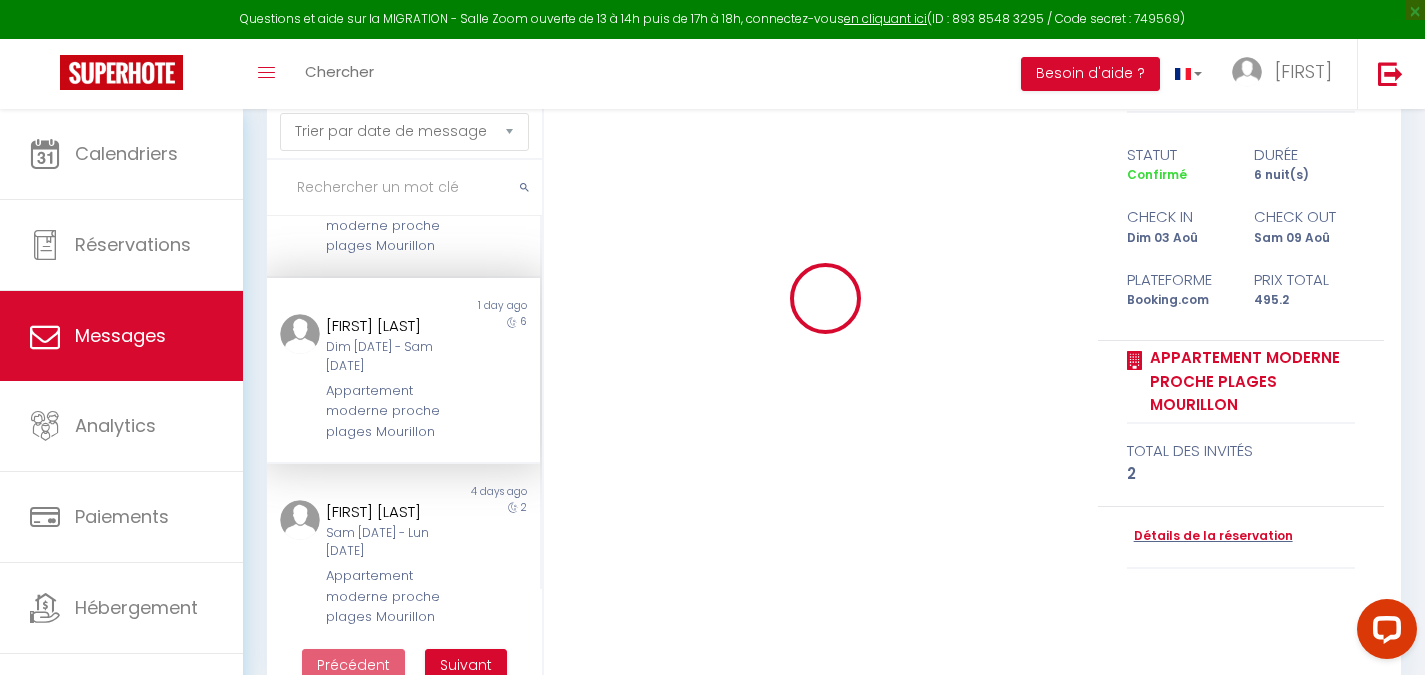 type 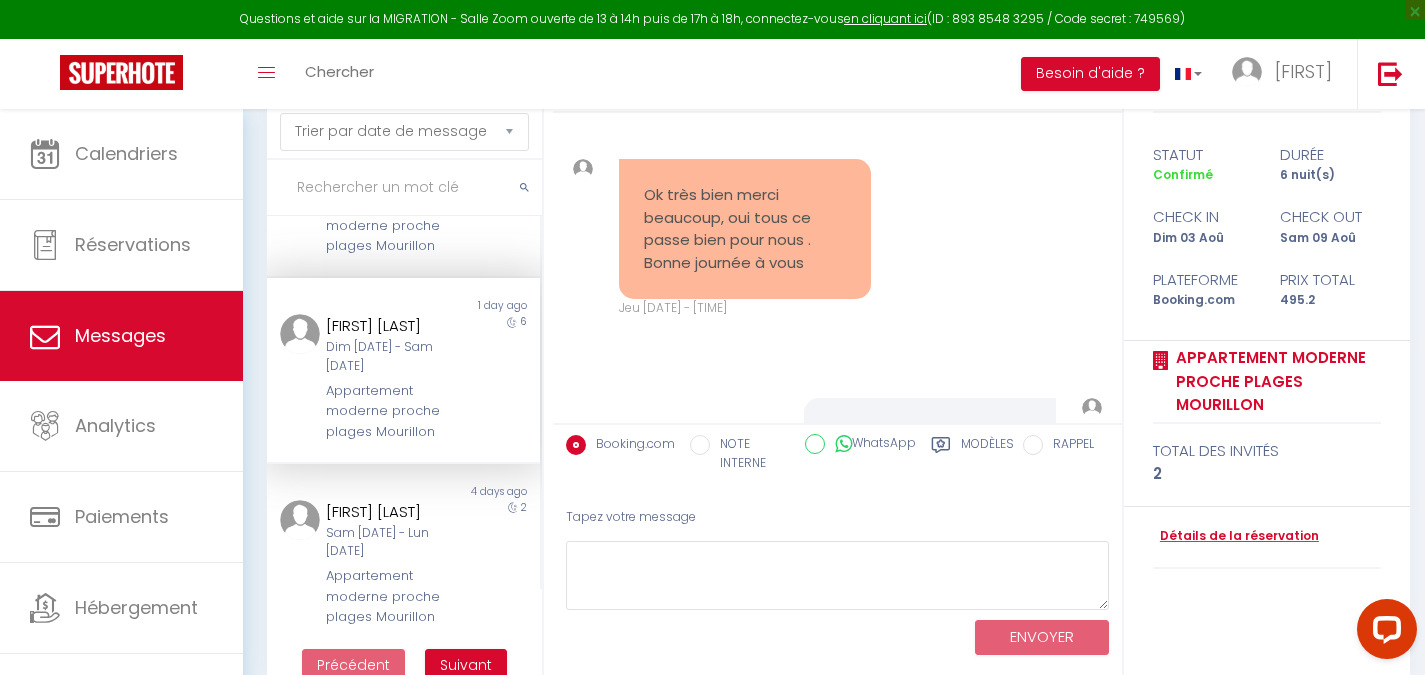 scroll, scrollTop: 0, scrollLeft: 0, axis: both 